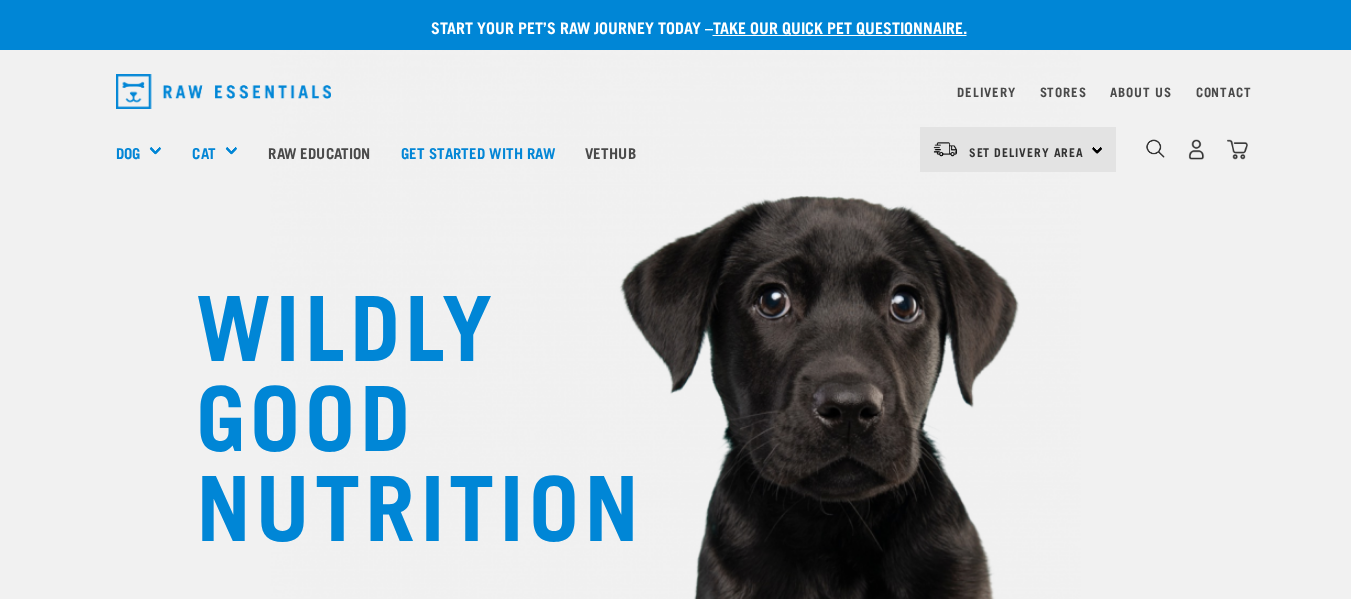 scroll, scrollTop: 0, scrollLeft: 0, axis: both 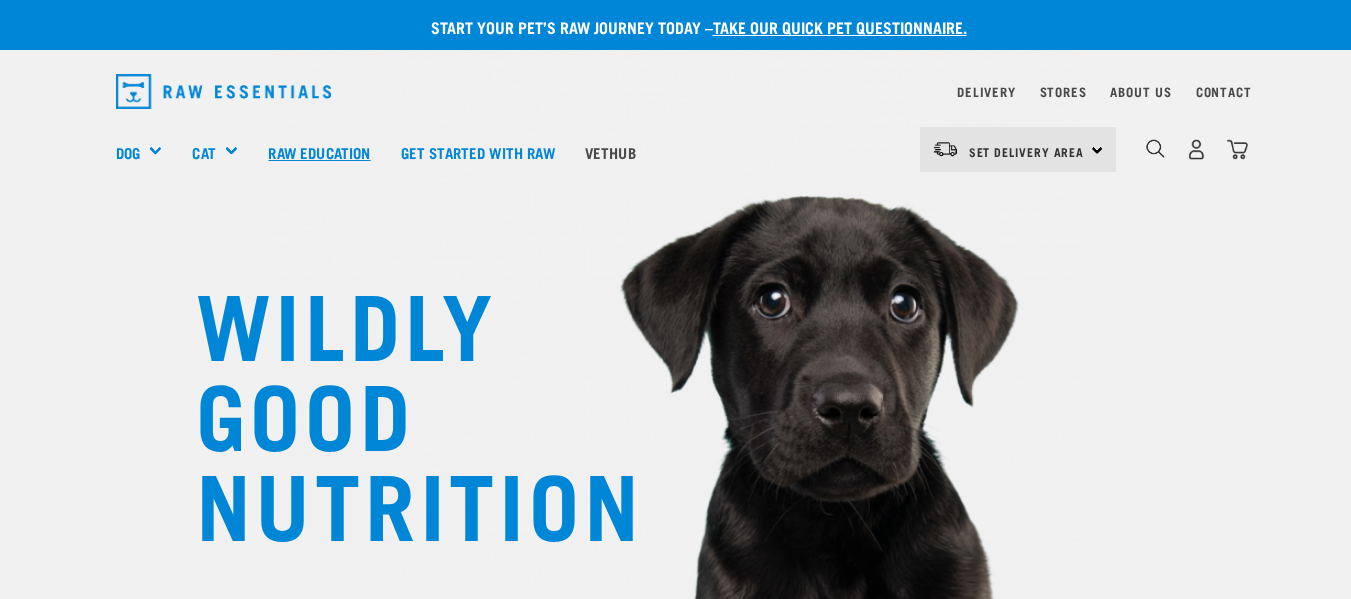 click on "Raw Education" at bounding box center [319, 152] 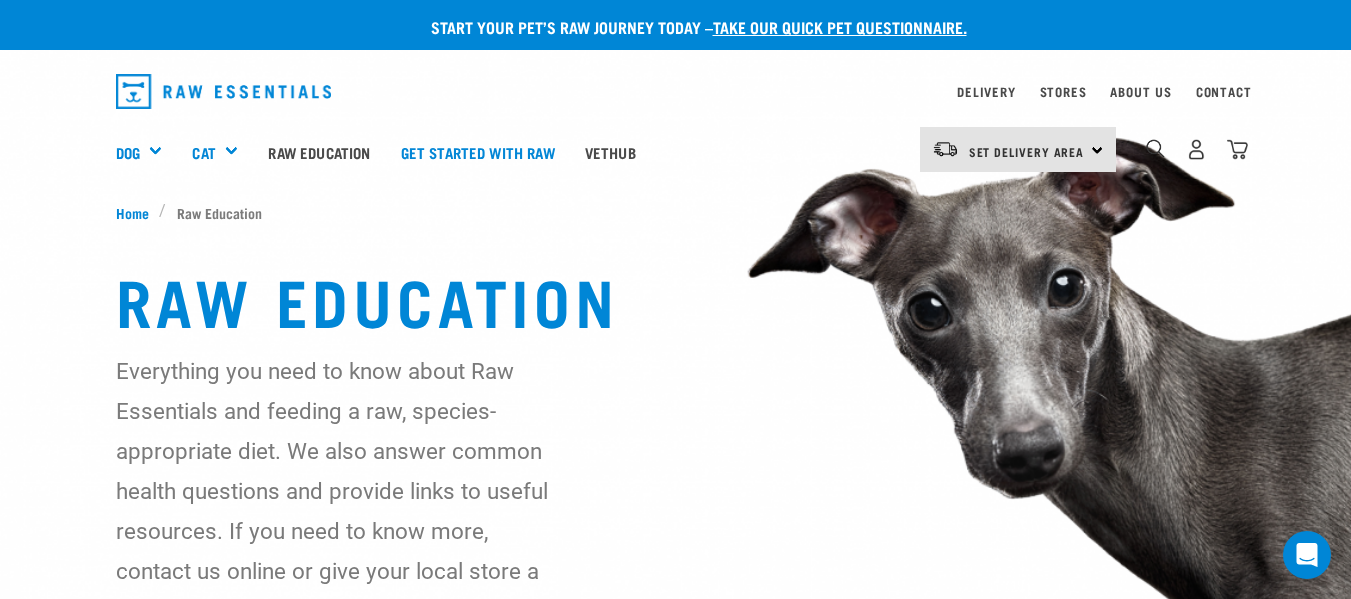 scroll, scrollTop: 0, scrollLeft: 0, axis: both 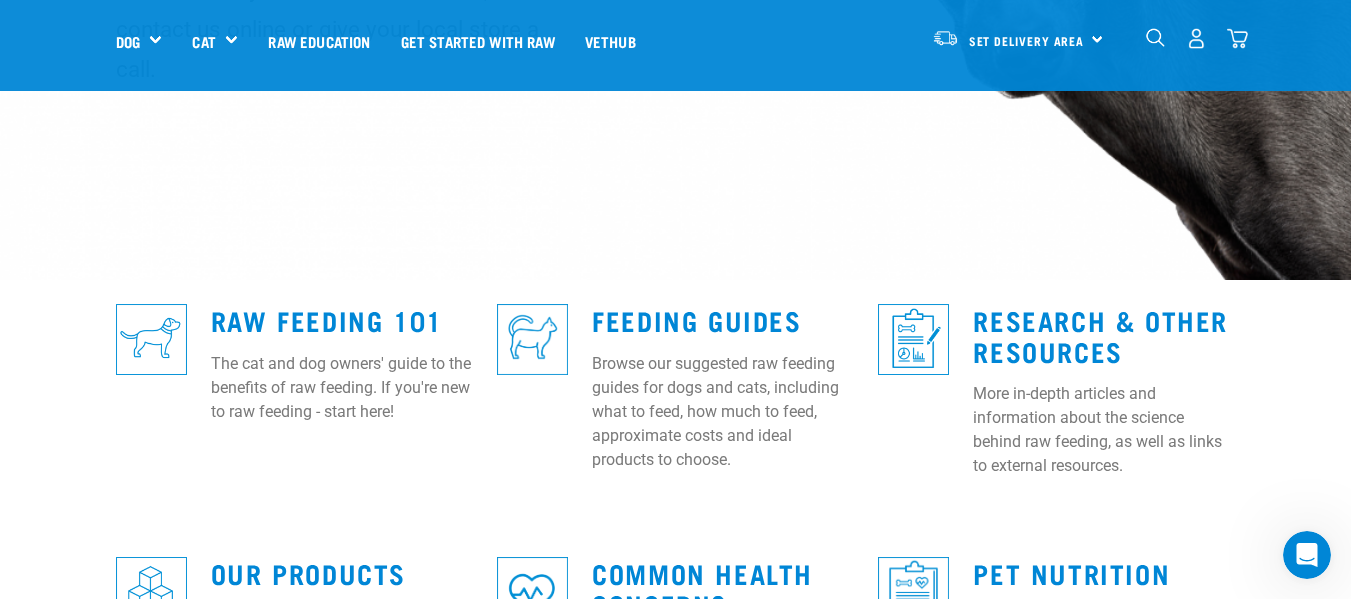 click at bounding box center [532, 339] 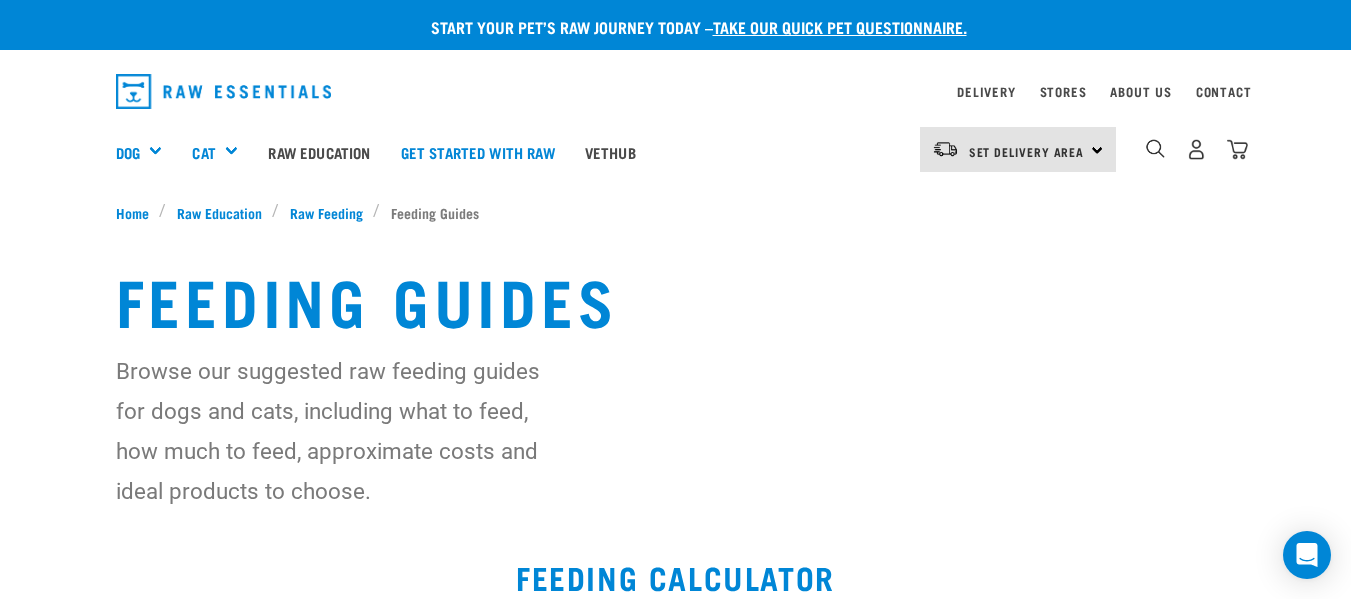 scroll, scrollTop: 0, scrollLeft: 0, axis: both 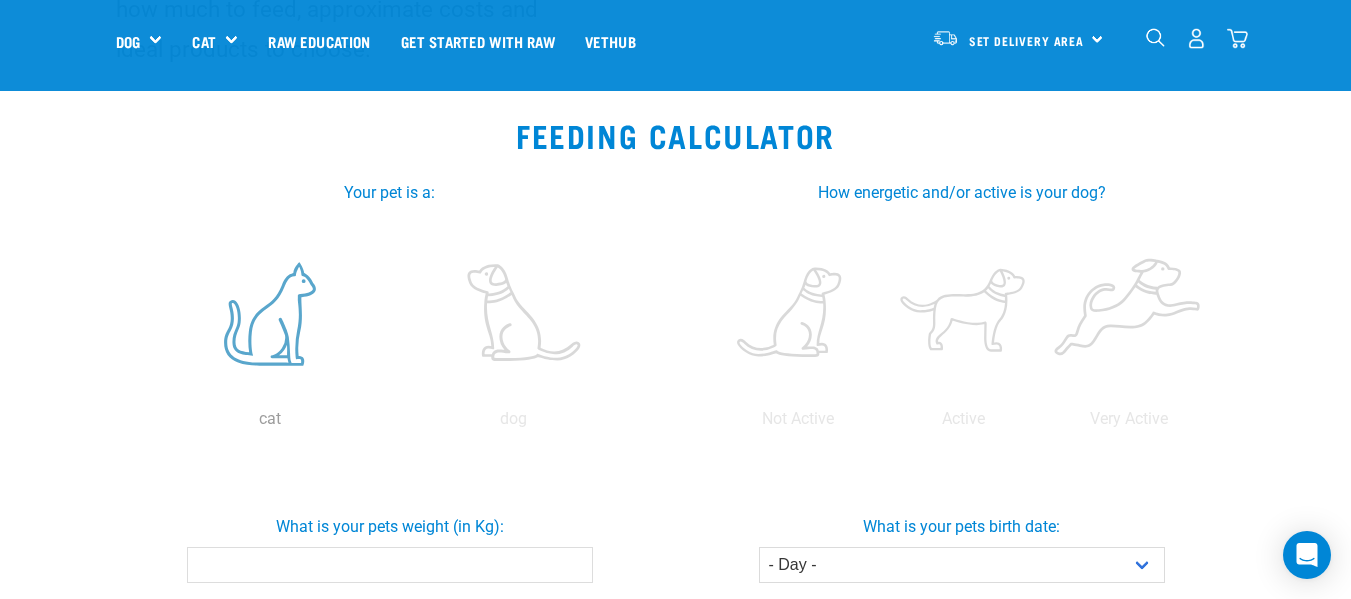 click at bounding box center [270, 314] 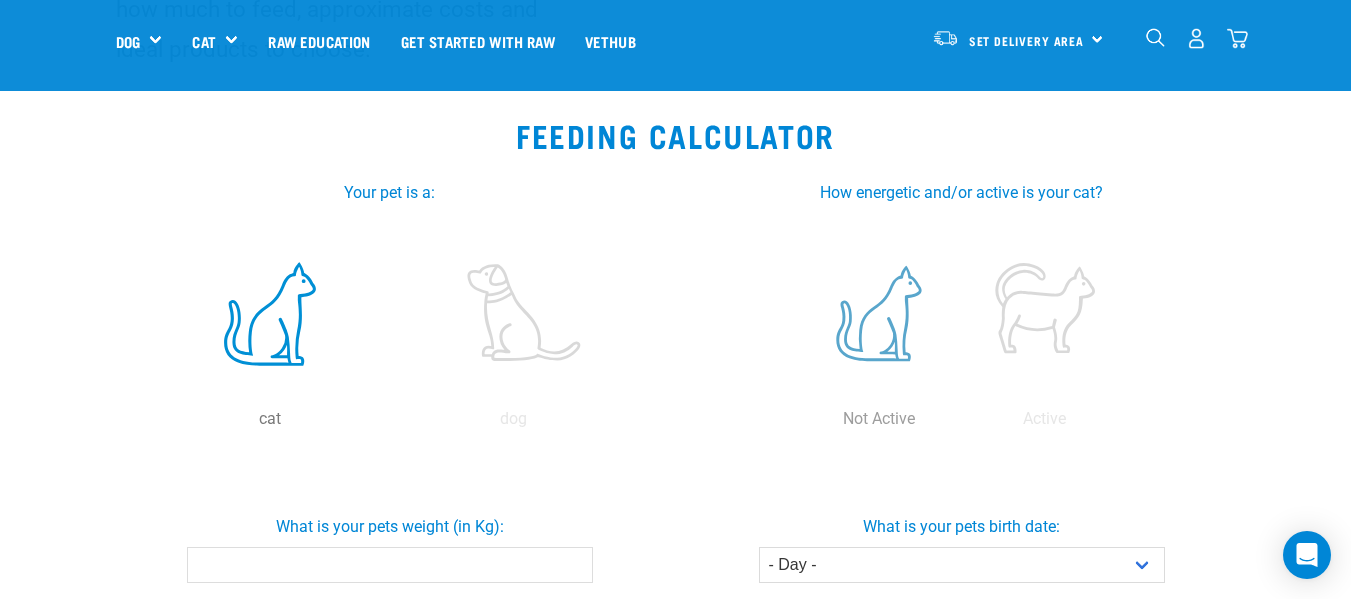 click at bounding box center (878, 314) 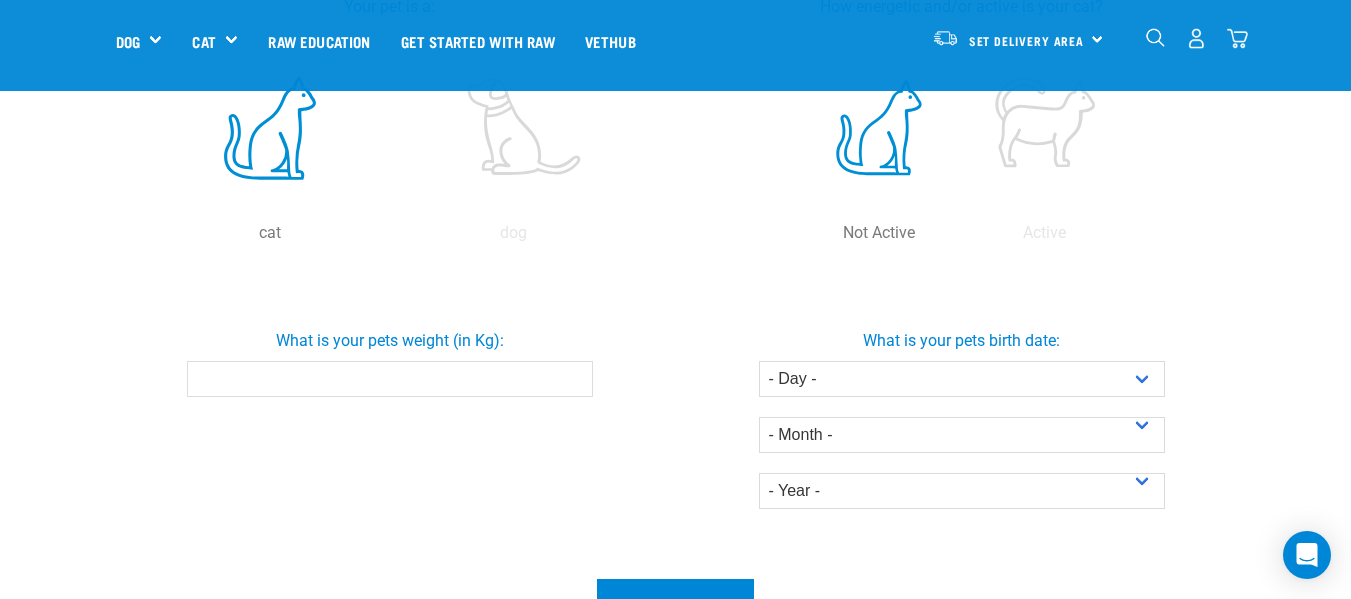 scroll, scrollTop: 500, scrollLeft: 0, axis: vertical 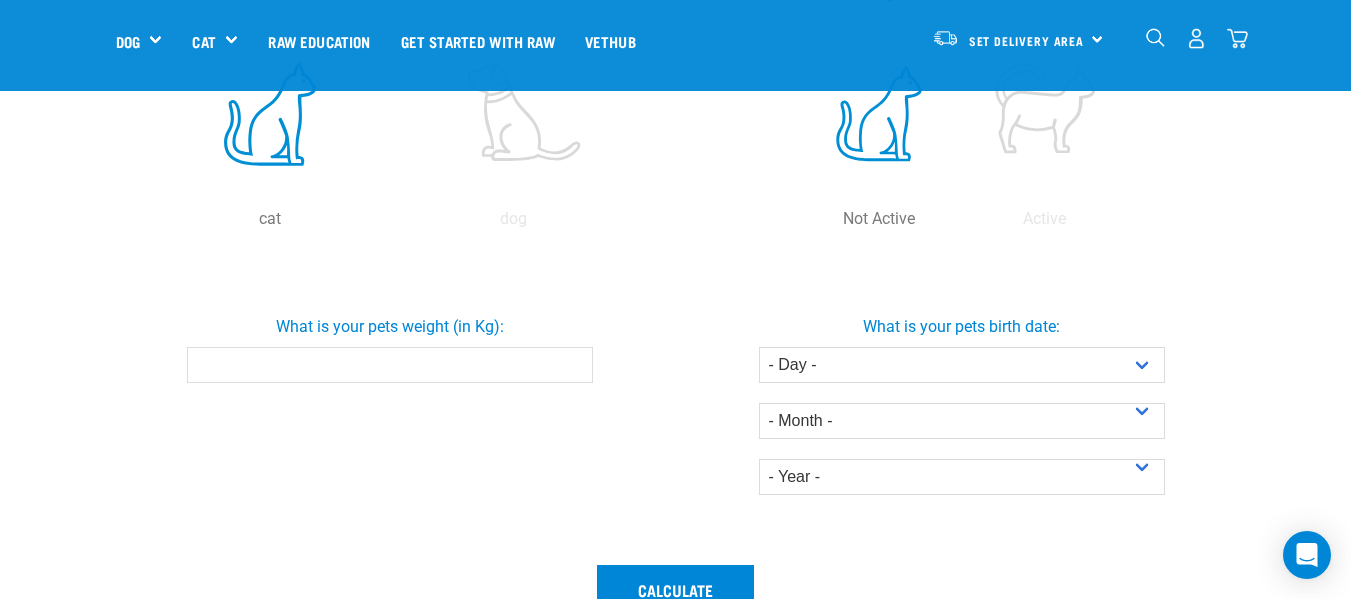 click on "What is your pets weight (in Kg):" at bounding box center [390, 365] 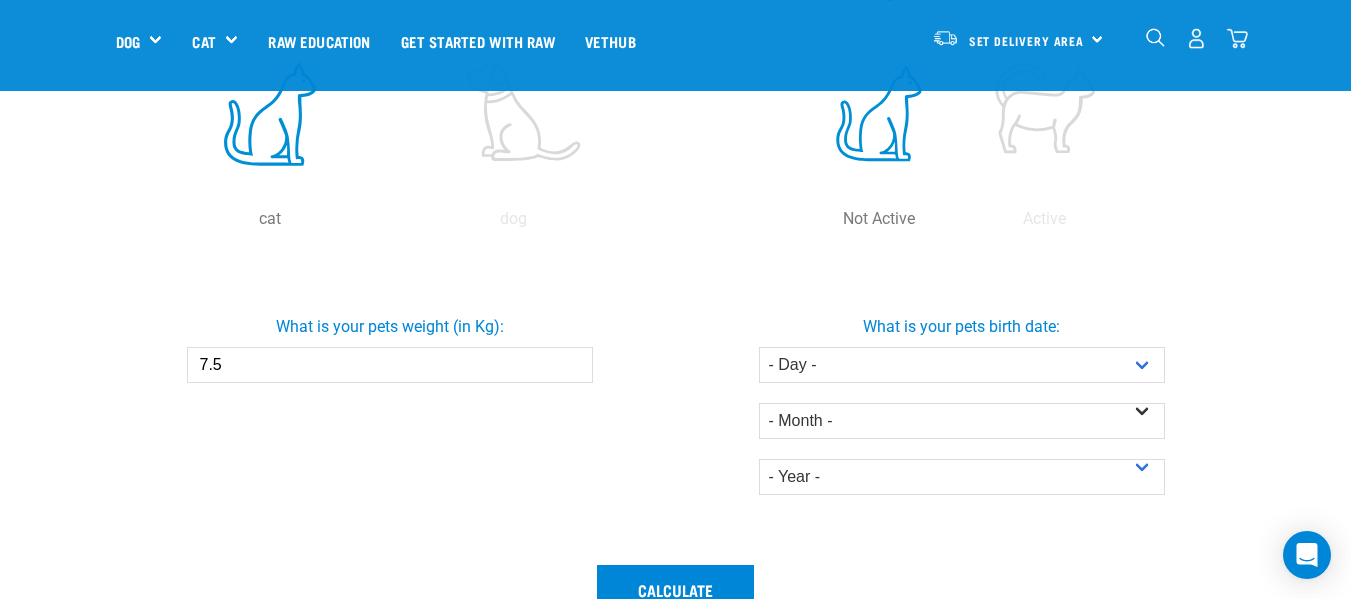 type on "7.5" 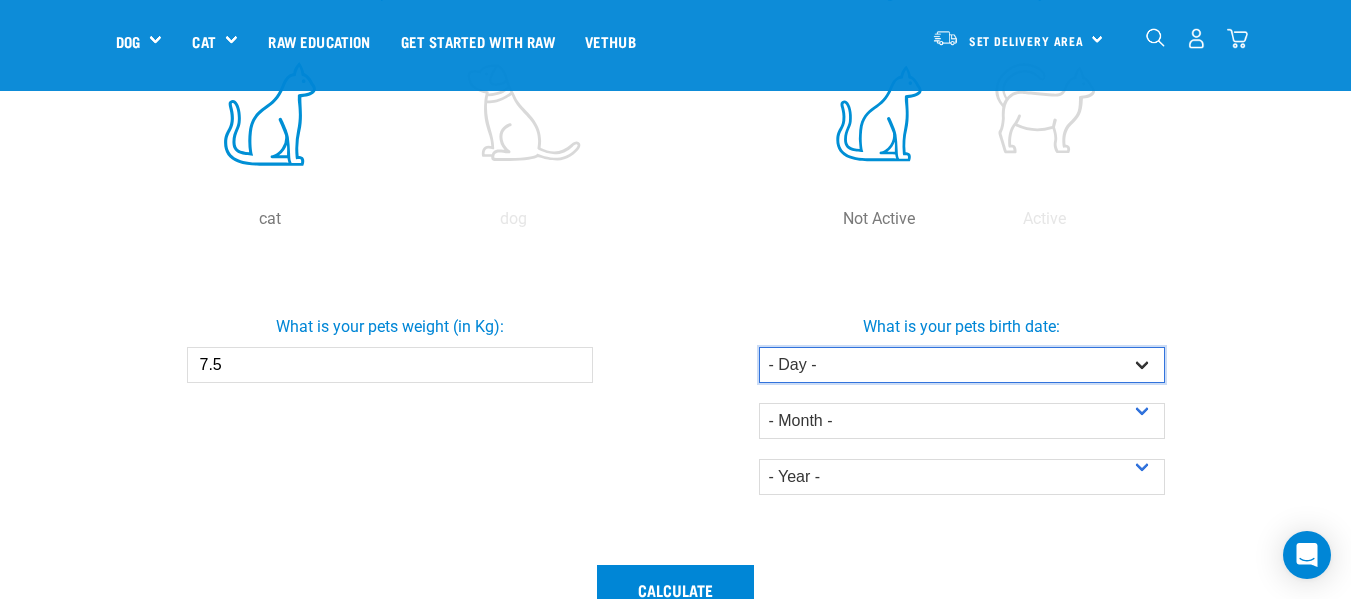 click on "- Day -
1
2
3
4
5
6
7
8
9
10
11
12
13 14 15 16 17 18 19 20 21 22 23 24 25 26 27" at bounding box center [962, 365] 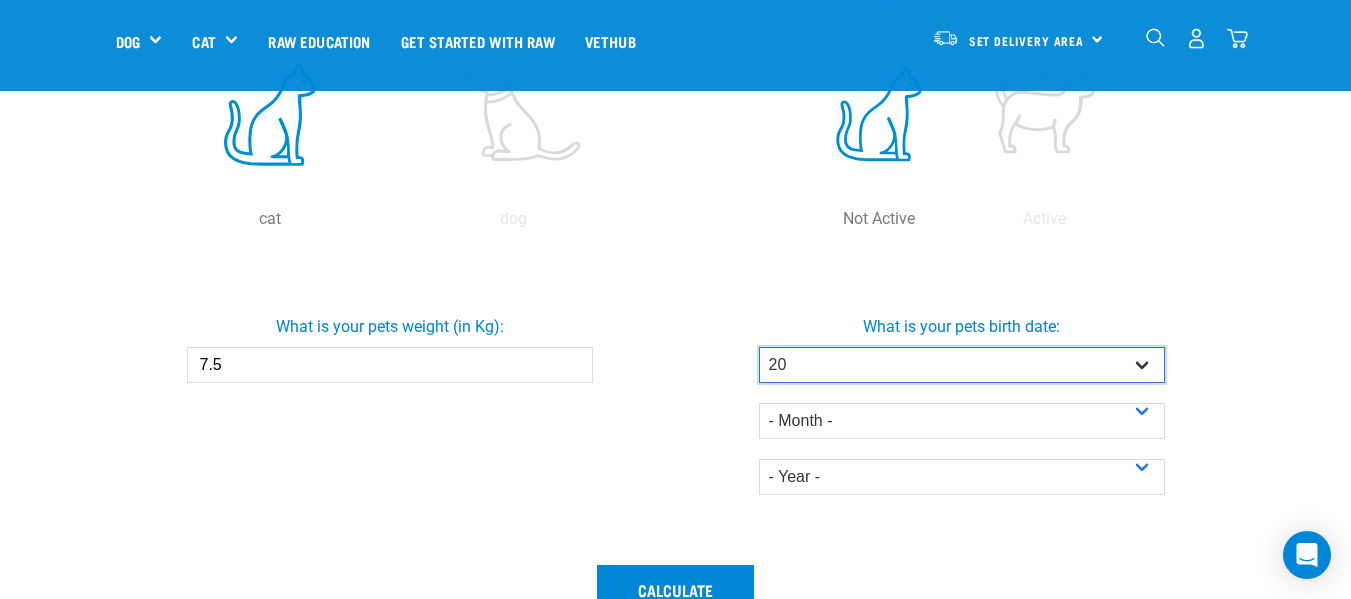 click on "- Day -
1
2
3
4
5
6
7
8
9
10
11
12
13 14 15 16 17 18 19 20 21 22 23 24 25 26 27" at bounding box center [962, 365] 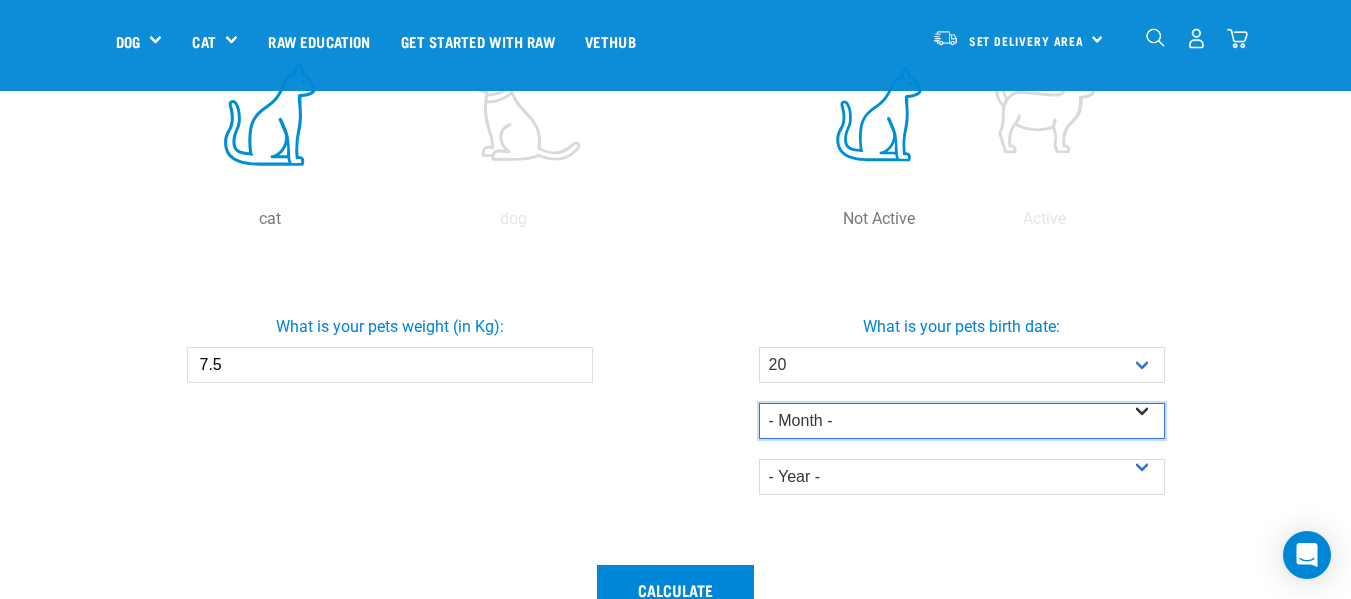 click on "- Month -
January
February
March
April
May
June
July
August September October November December" at bounding box center [962, 421] 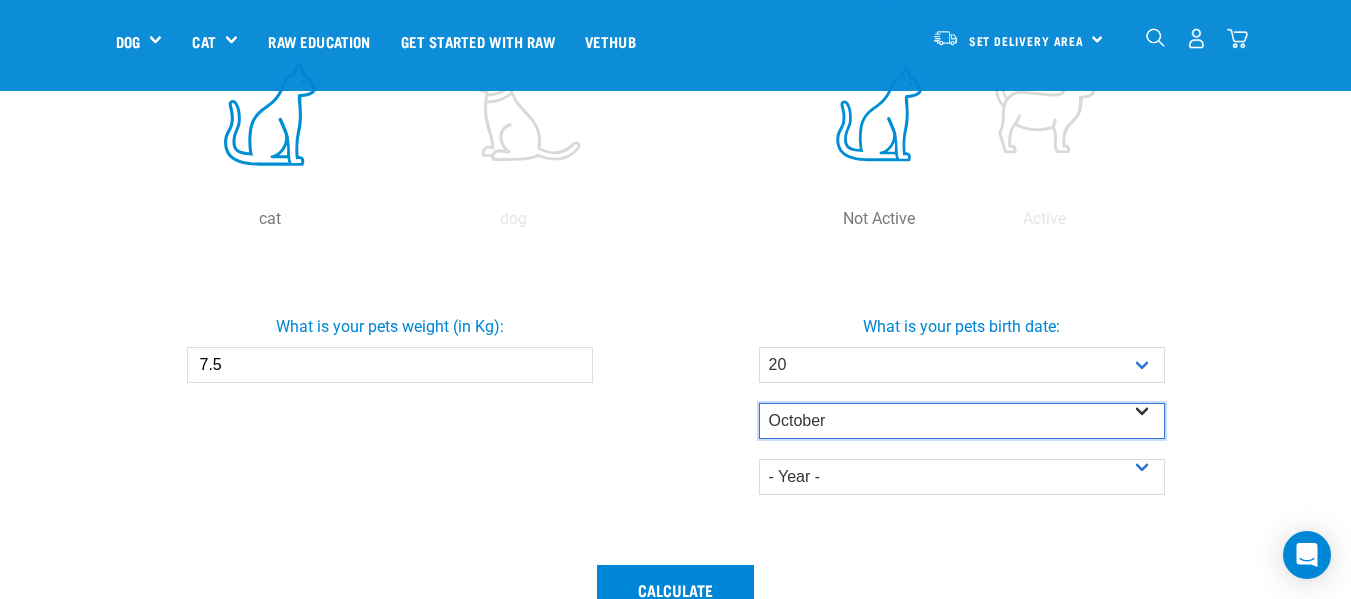 click on "- Month -
January
February
March
April
May
June
July
August September October November December" at bounding box center [962, 421] 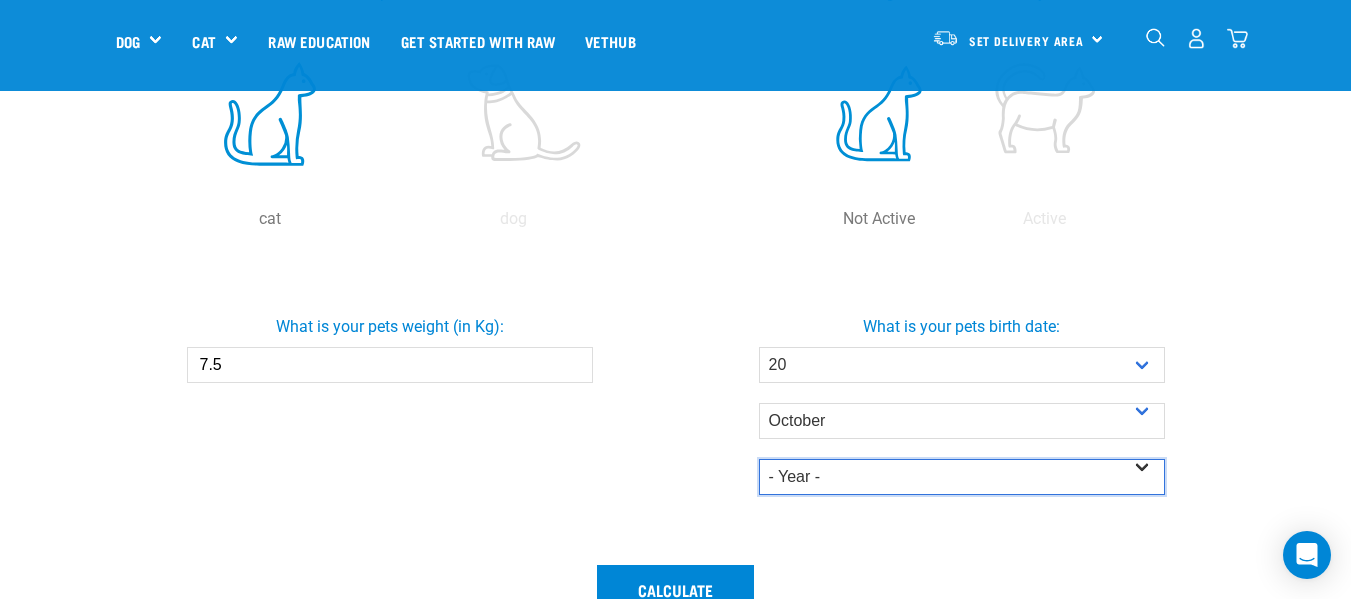 click on "- Year -
2025
2024
2023
2022
2021
2020
2019
2018
2017 2016 2015 2014" at bounding box center (962, 477) 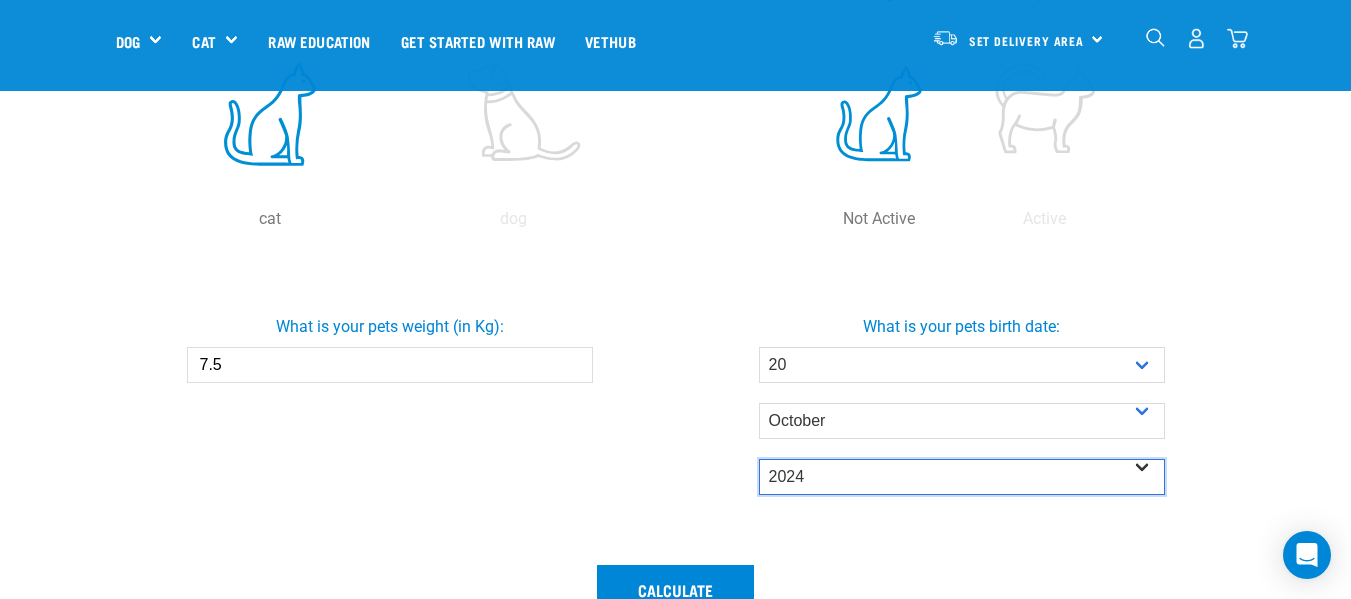 click on "- Year -
2025
2024
2023
2022
2021
2020
2019
2018
2017 2016 2015 2014" at bounding box center (962, 477) 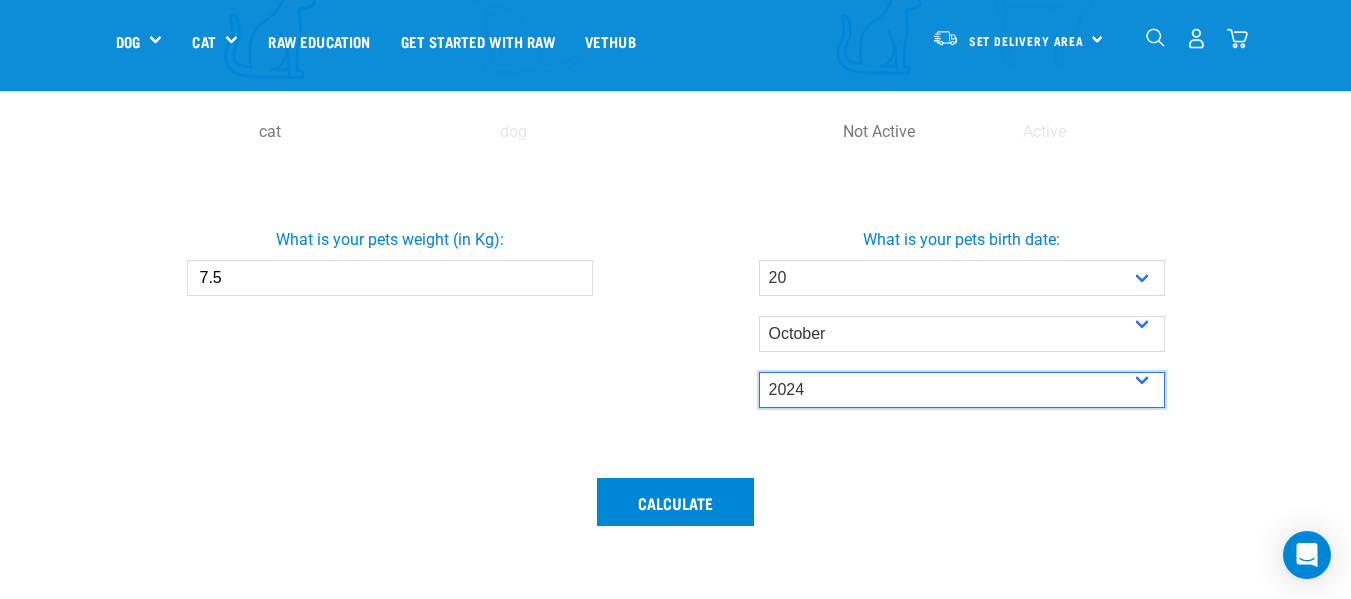 scroll, scrollTop: 700, scrollLeft: 0, axis: vertical 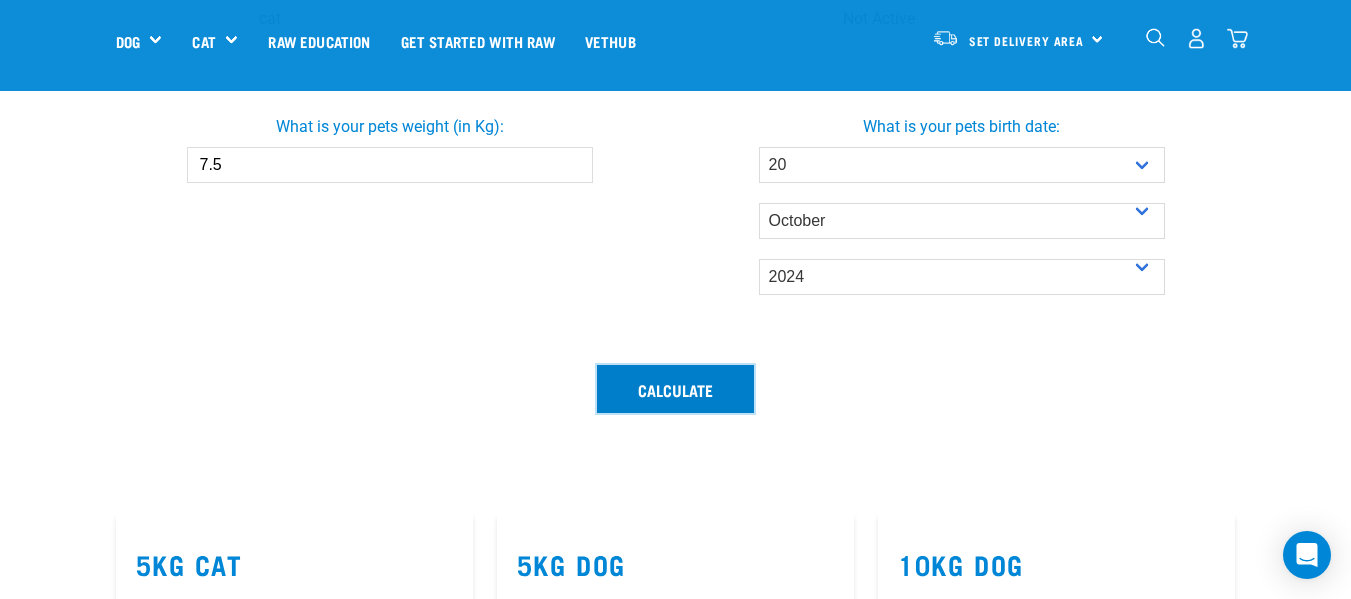 click on "Calculate" at bounding box center [675, 389] 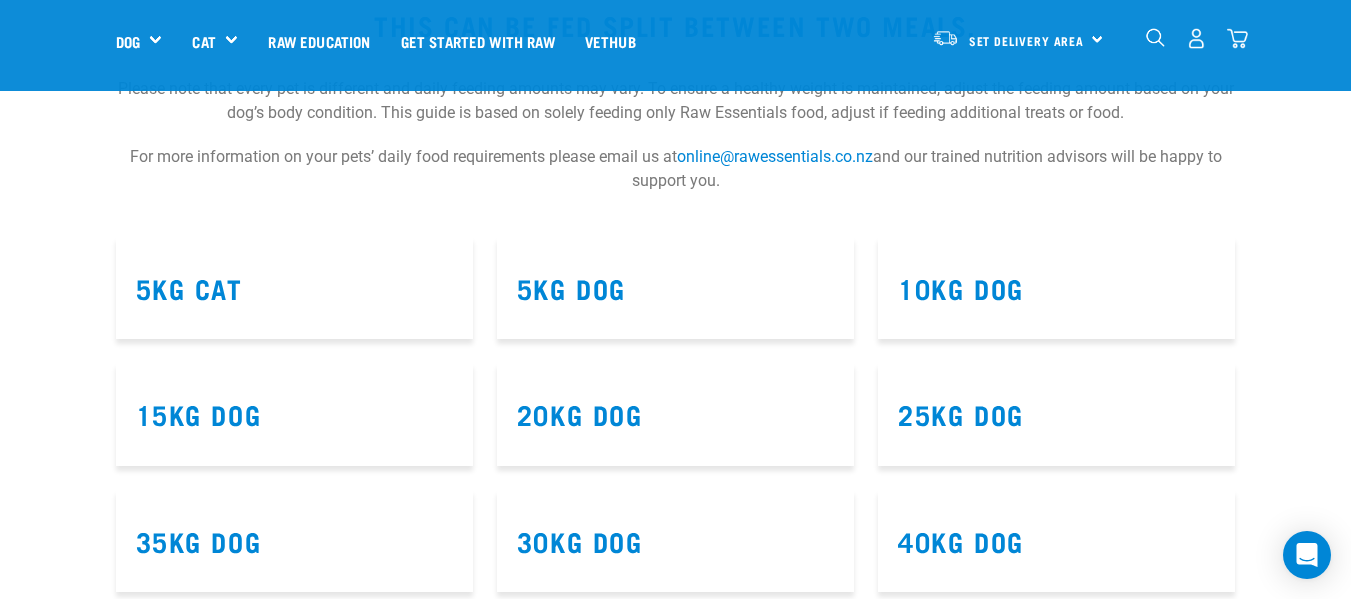scroll, scrollTop: 1200, scrollLeft: 0, axis: vertical 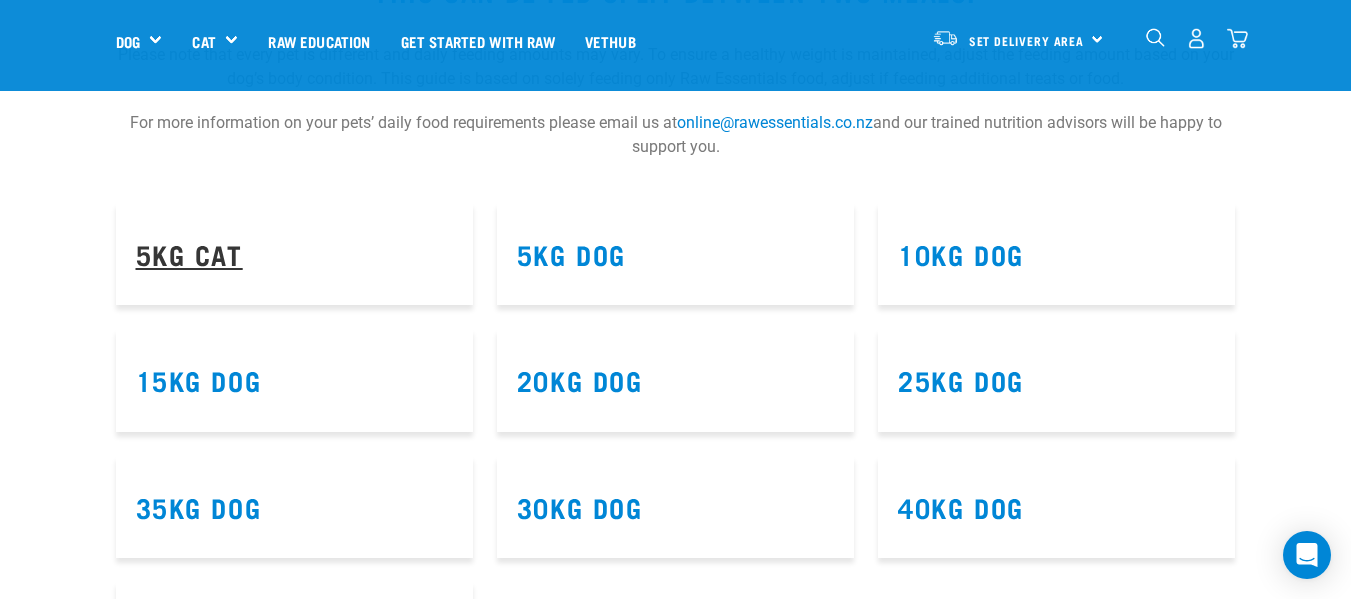 click on "5kg Cat" at bounding box center [189, 253] 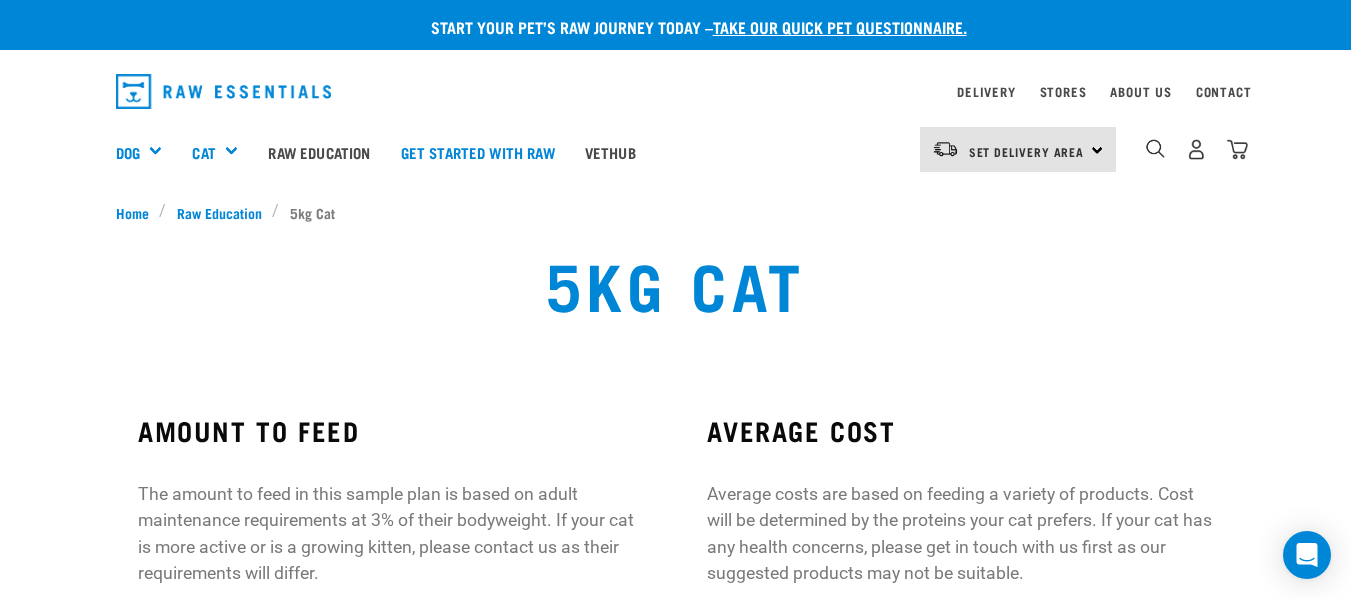 scroll, scrollTop: 0, scrollLeft: 0, axis: both 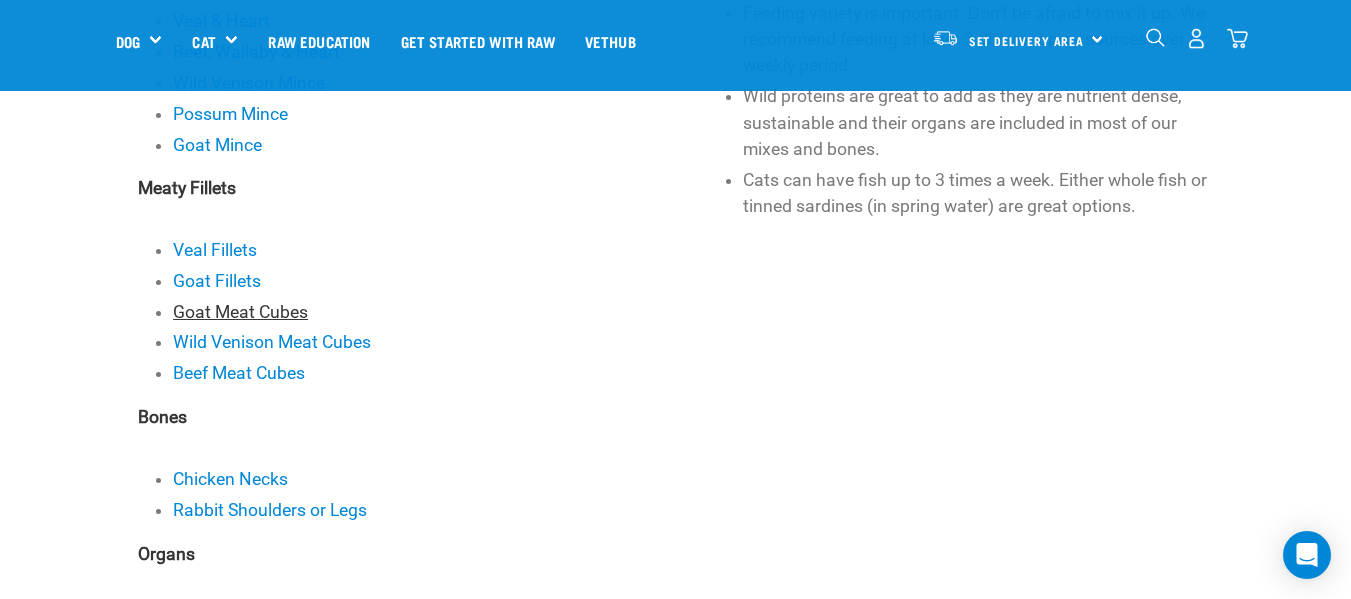 click on "Goat Meat Cubes" at bounding box center (240, 312) 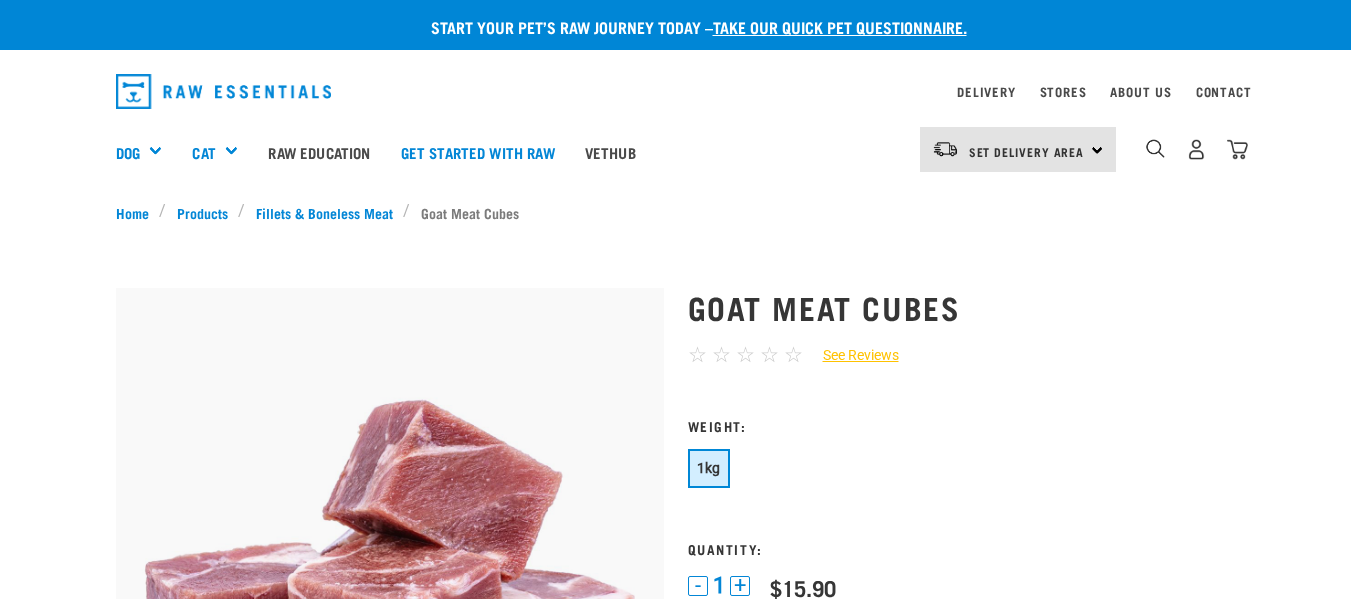 scroll, scrollTop: 0, scrollLeft: 0, axis: both 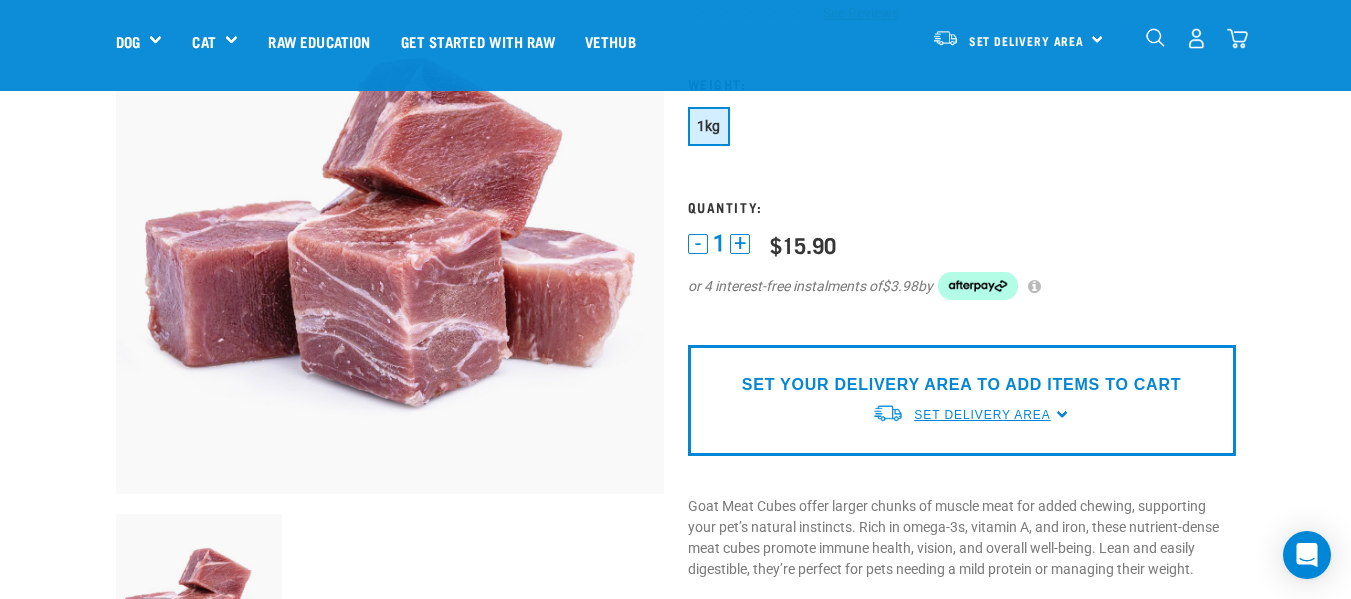 click on "Set Delivery Area" at bounding box center (982, 415) 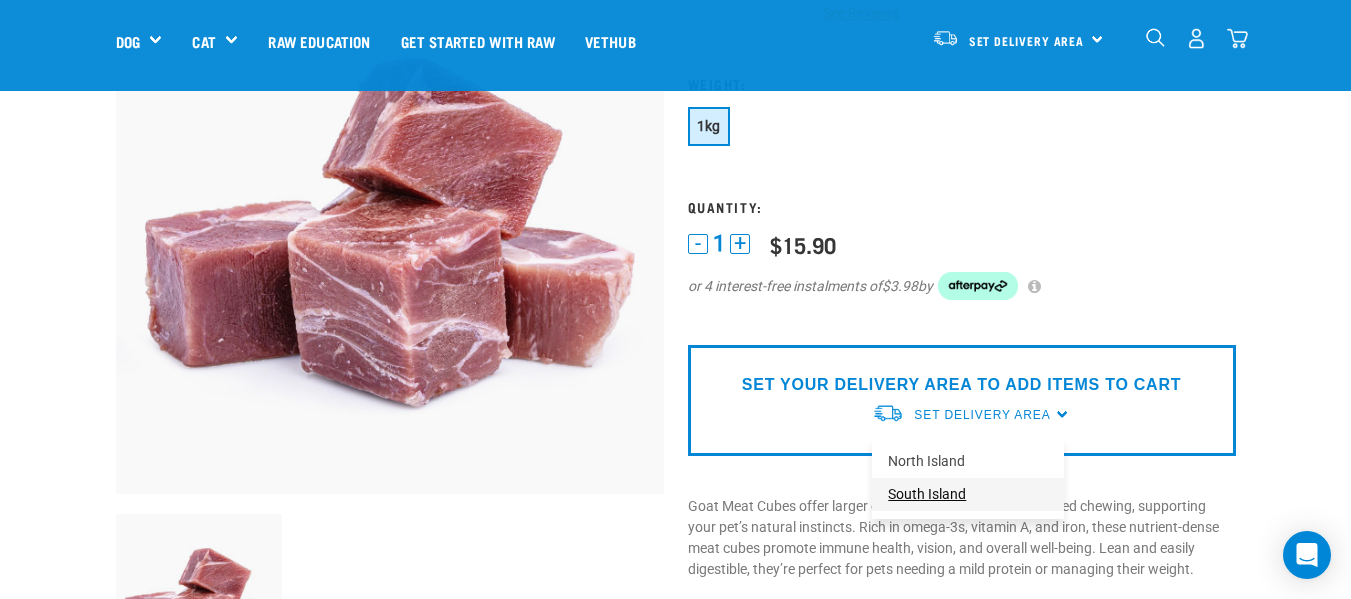 click on "South Island" at bounding box center (968, 494) 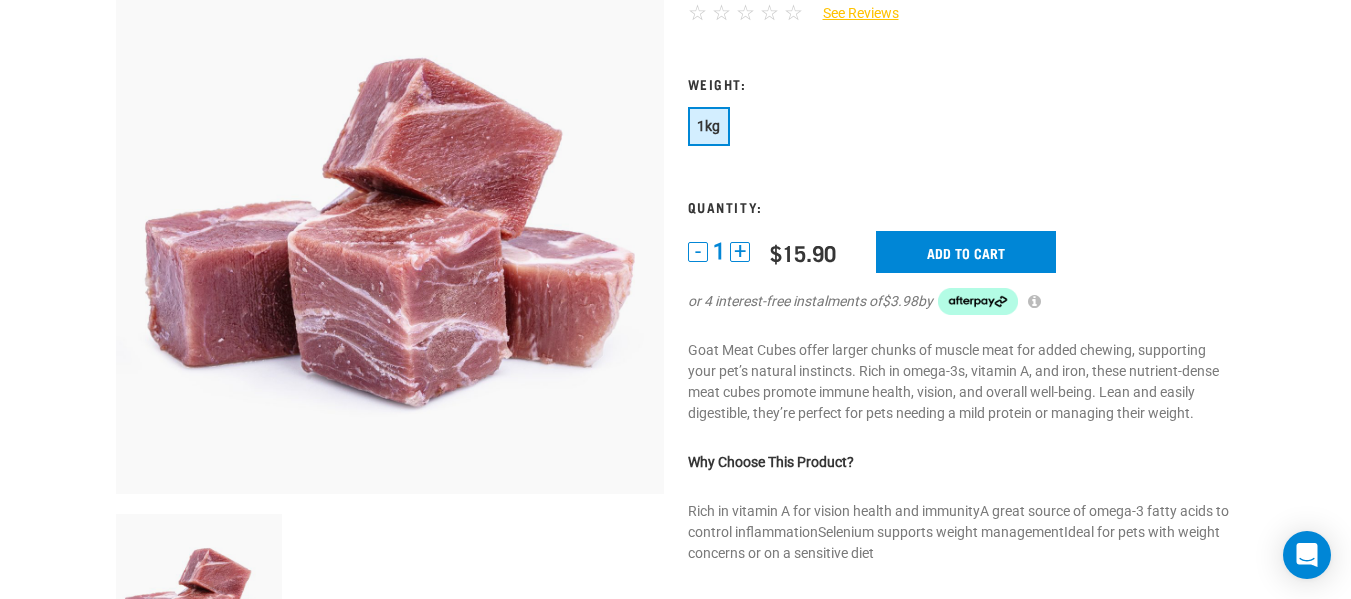 scroll, scrollTop: 342, scrollLeft: 0, axis: vertical 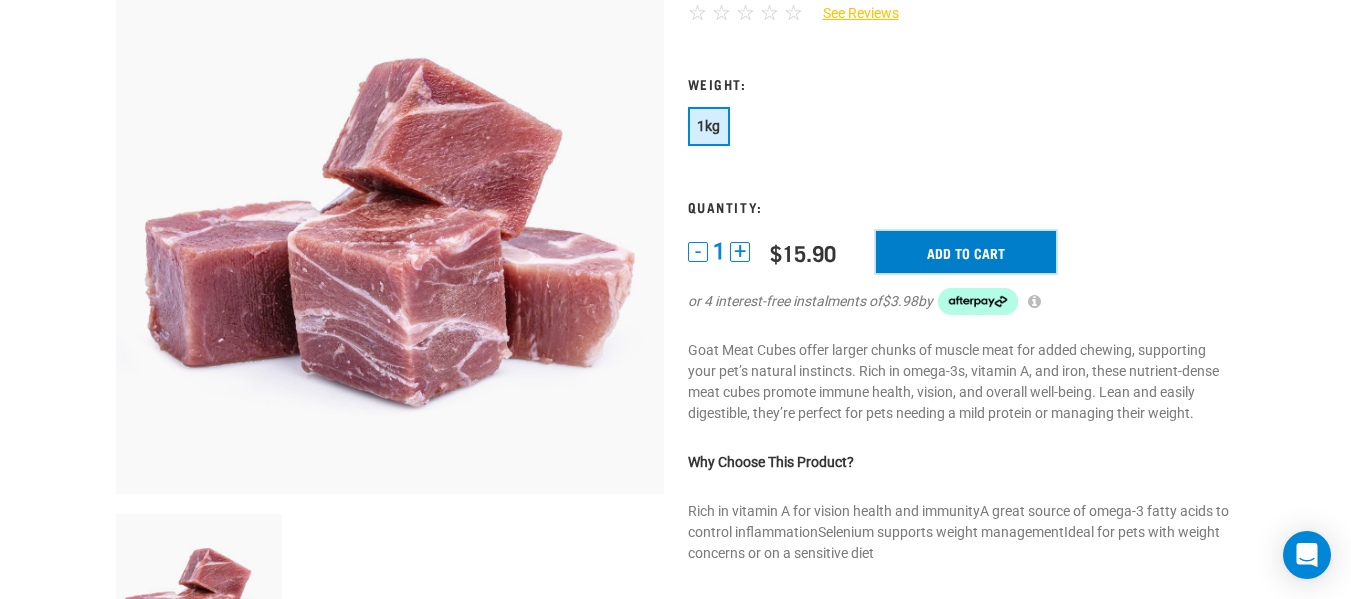 click on "Add to cart" at bounding box center [966, 252] 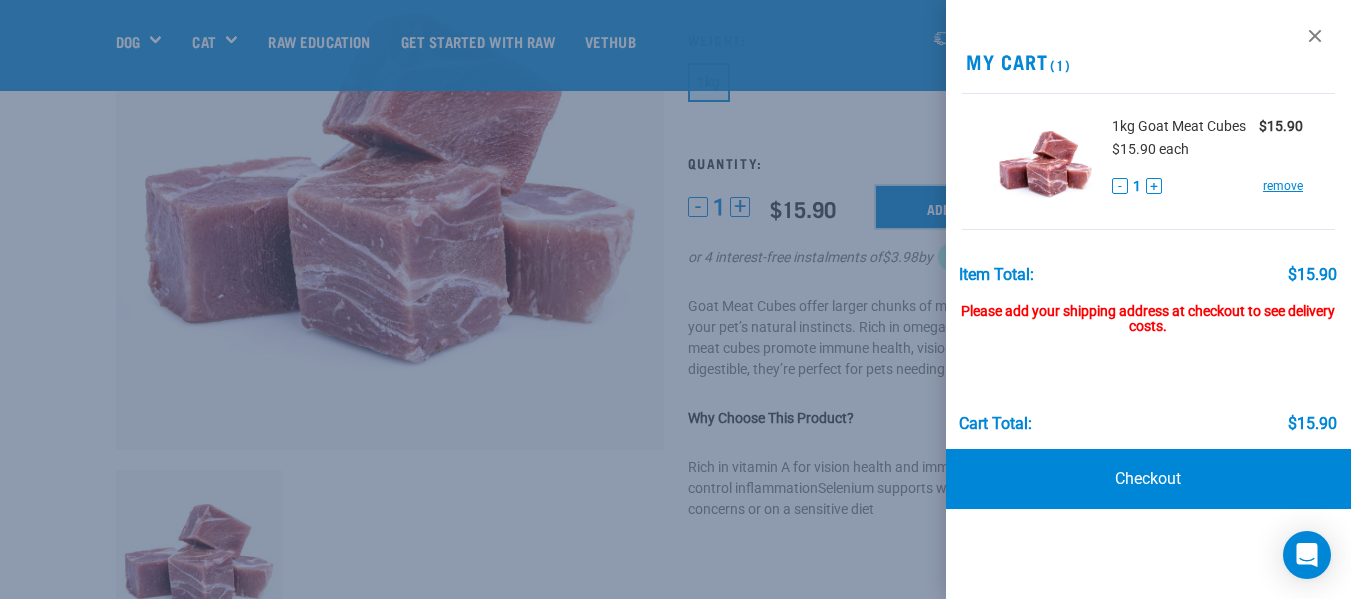 scroll, scrollTop: 242, scrollLeft: 0, axis: vertical 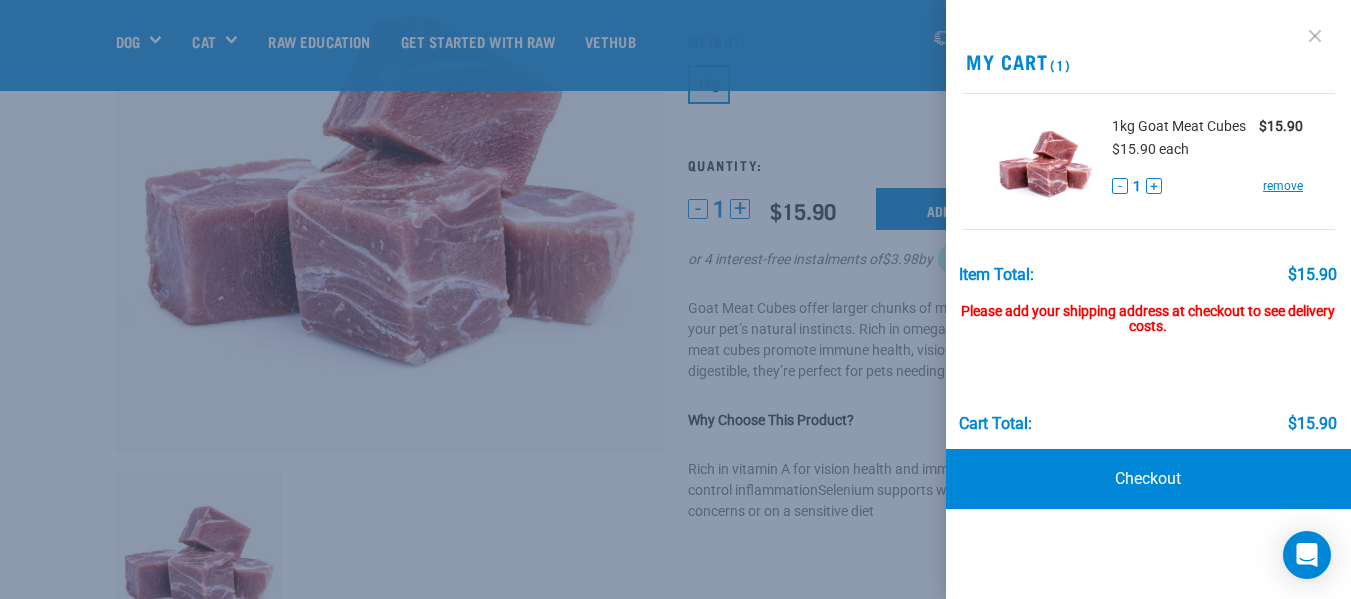 click at bounding box center (1315, 36) 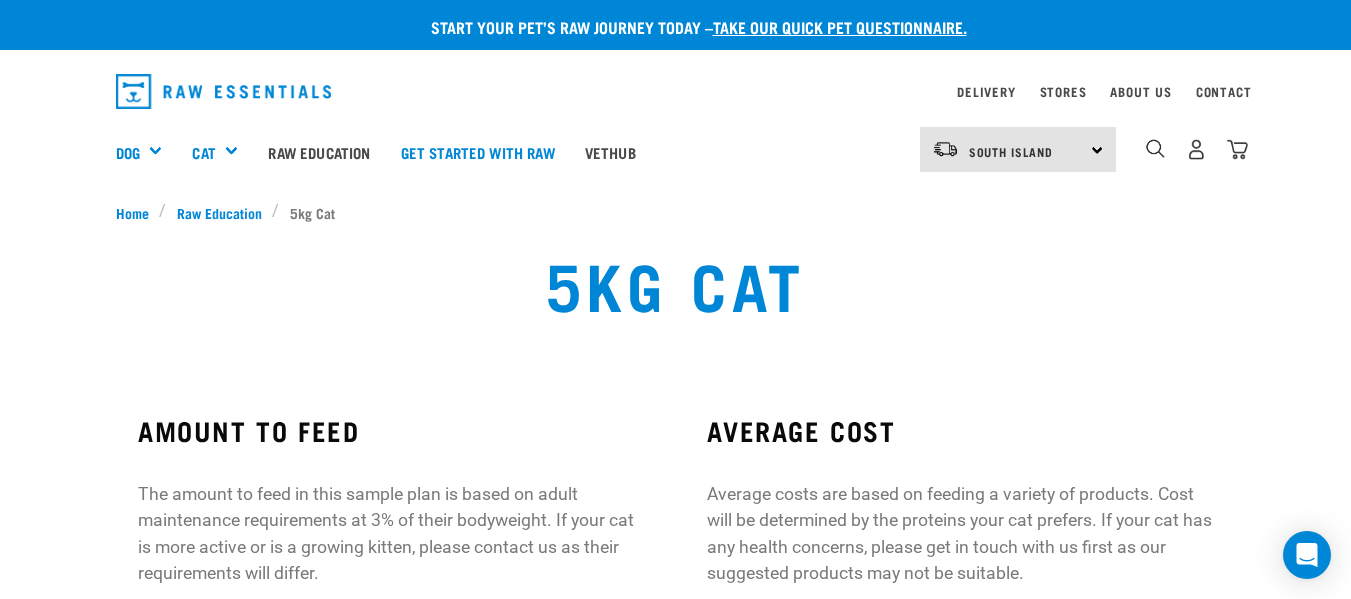 scroll, scrollTop: 900, scrollLeft: 0, axis: vertical 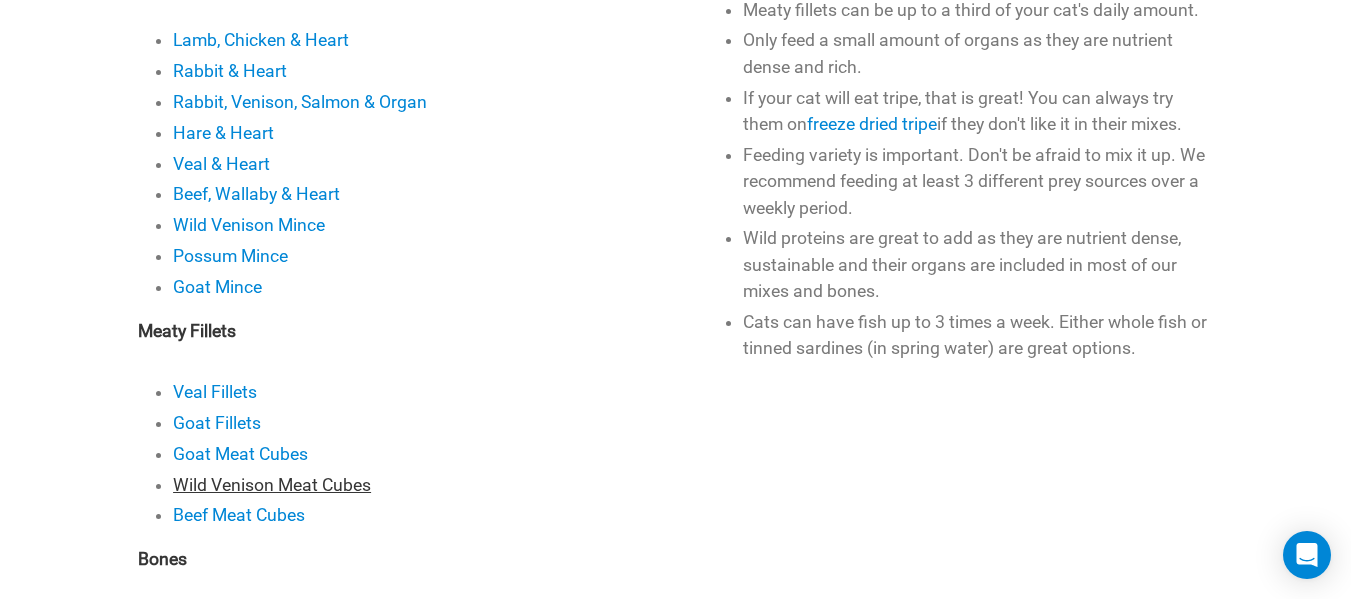 click on "Wild Venison Meat Cubes" at bounding box center (272, 485) 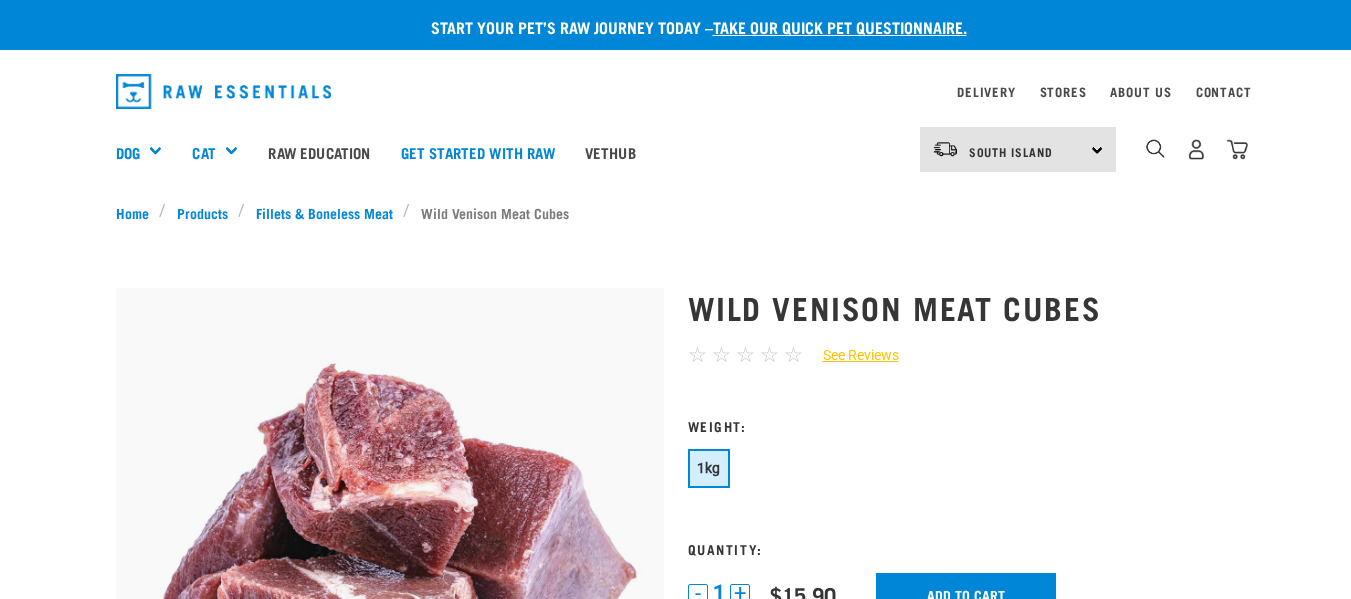scroll, scrollTop: 0, scrollLeft: 0, axis: both 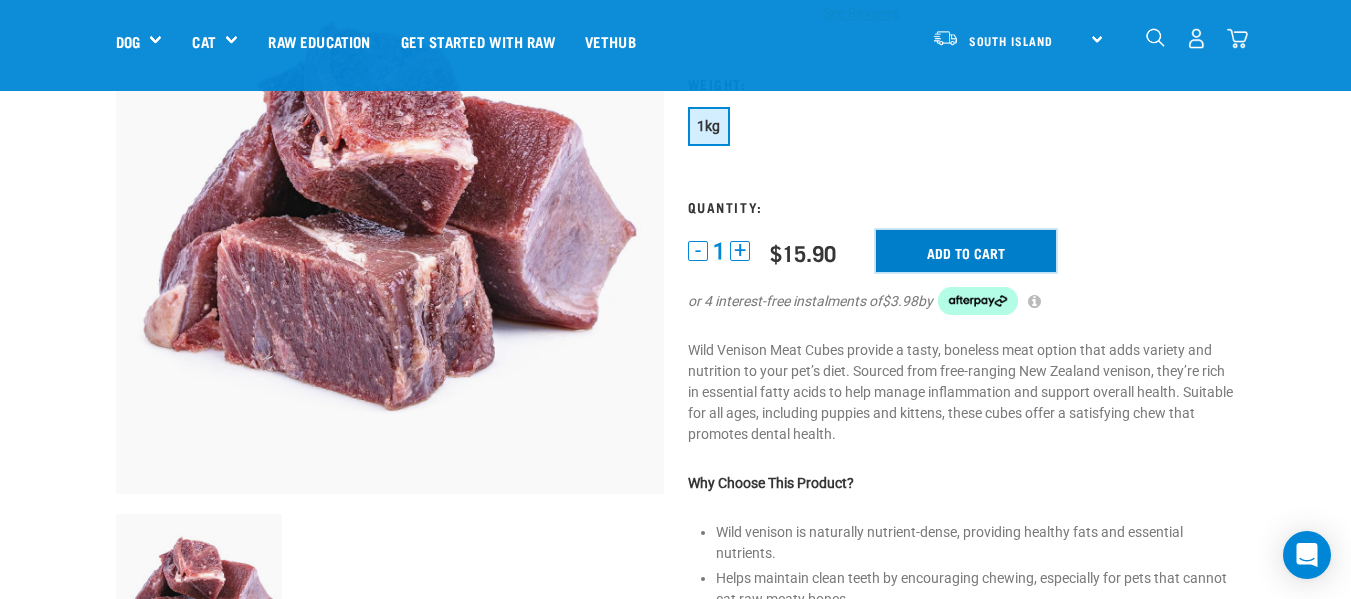 click on "Add to cart" at bounding box center [966, 251] 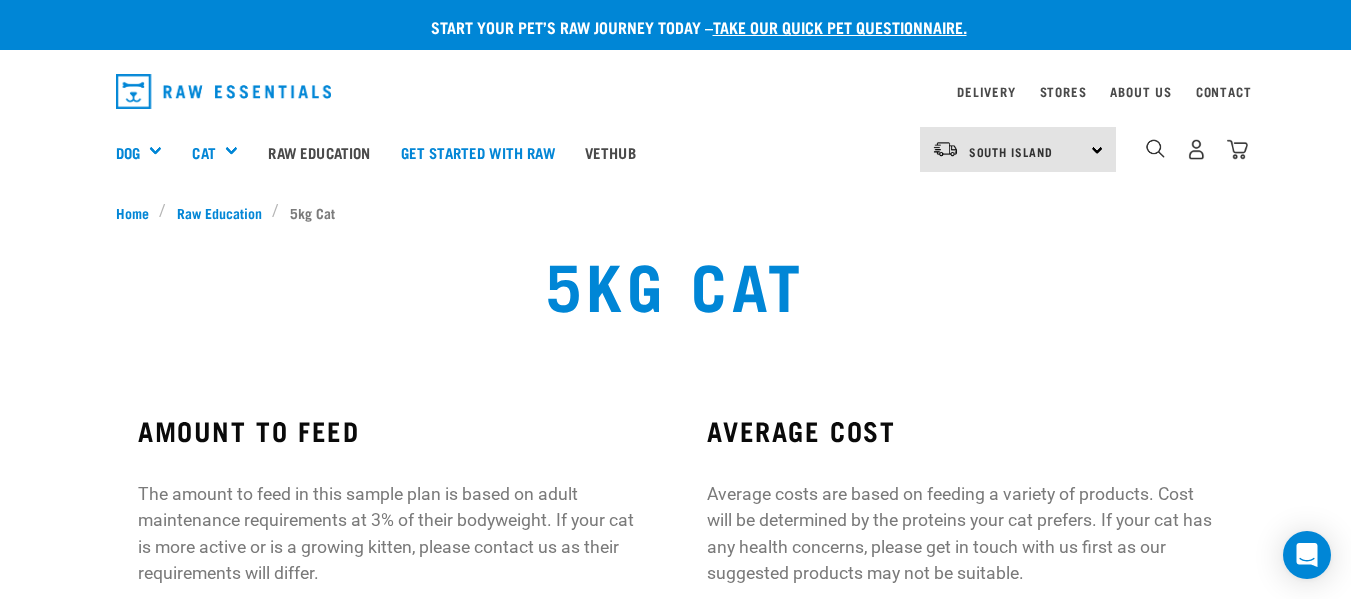 scroll, scrollTop: 900, scrollLeft: 0, axis: vertical 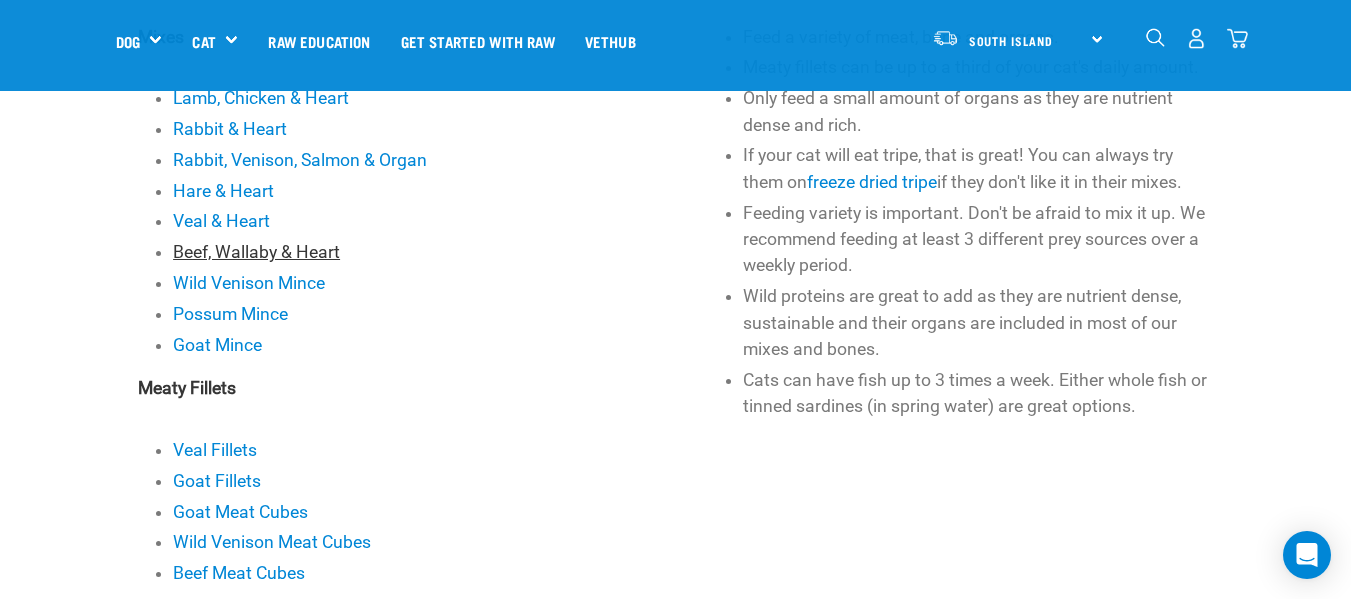 click on "Beef, Wallaby & Heart" at bounding box center (256, 252) 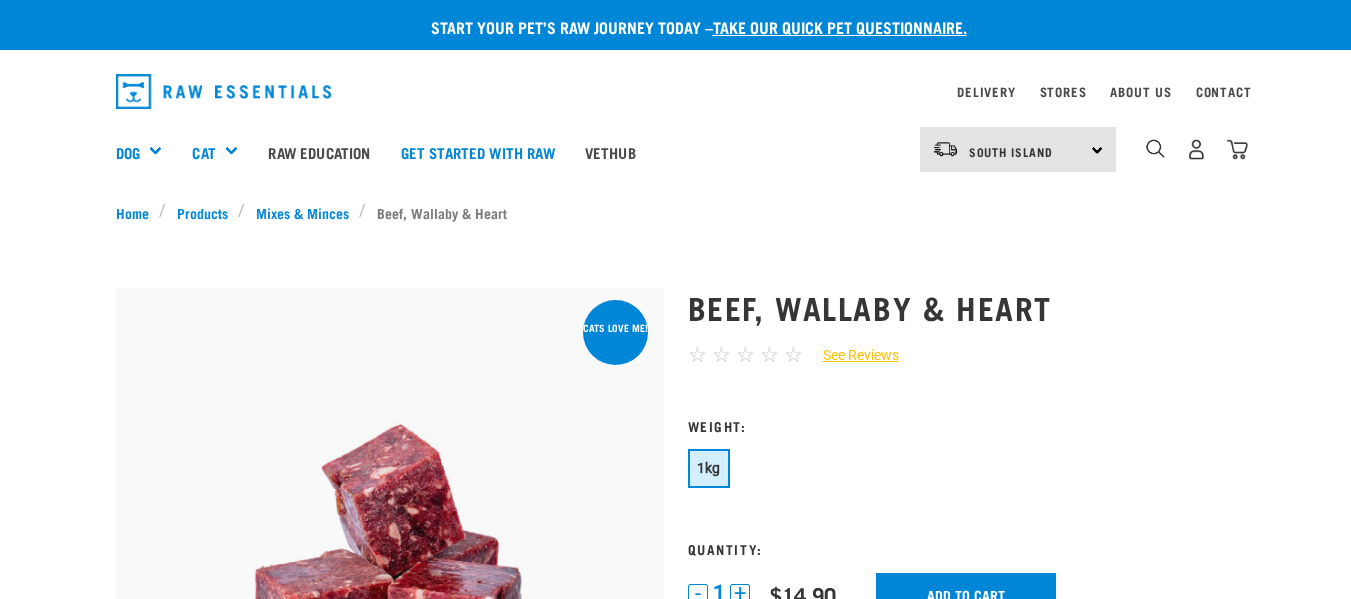 scroll, scrollTop: 0, scrollLeft: 0, axis: both 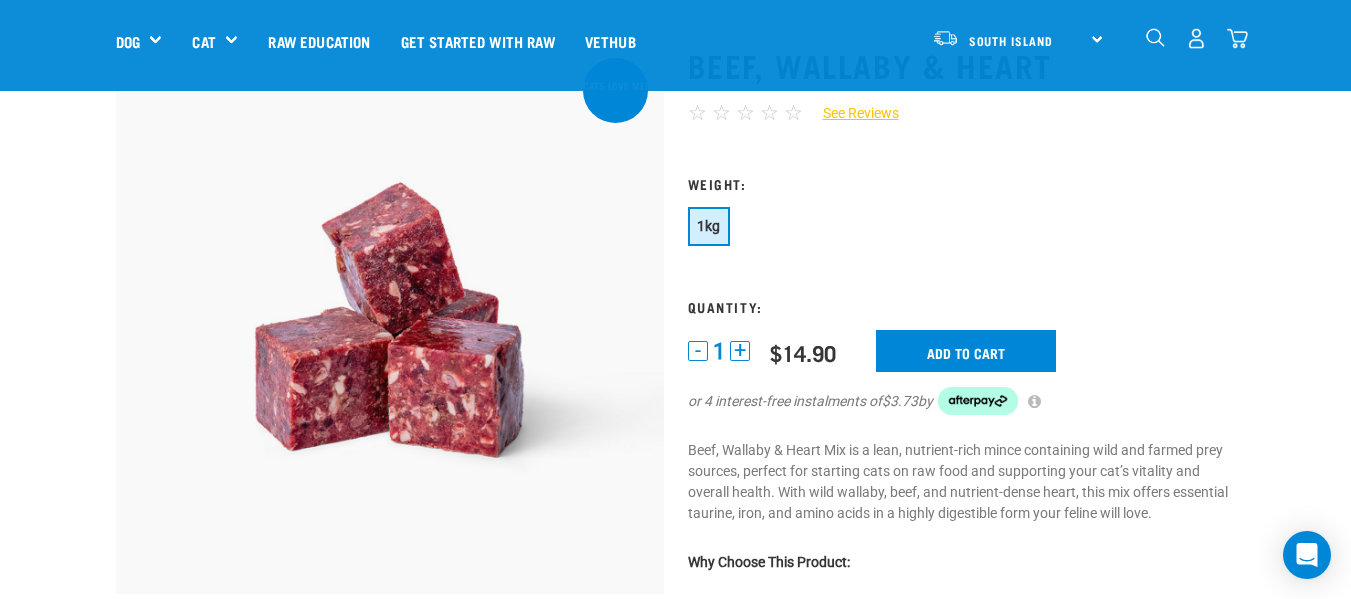 click on "+" at bounding box center [740, 351] 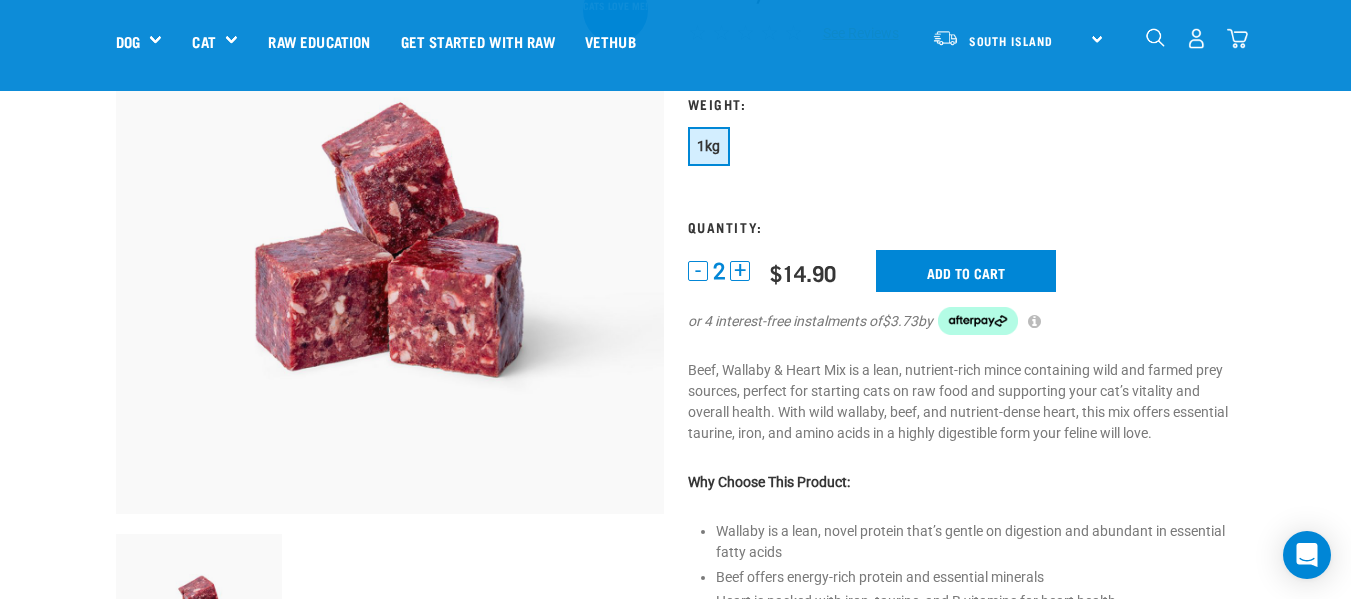 scroll, scrollTop: 300, scrollLeft: 0, axis: vertical 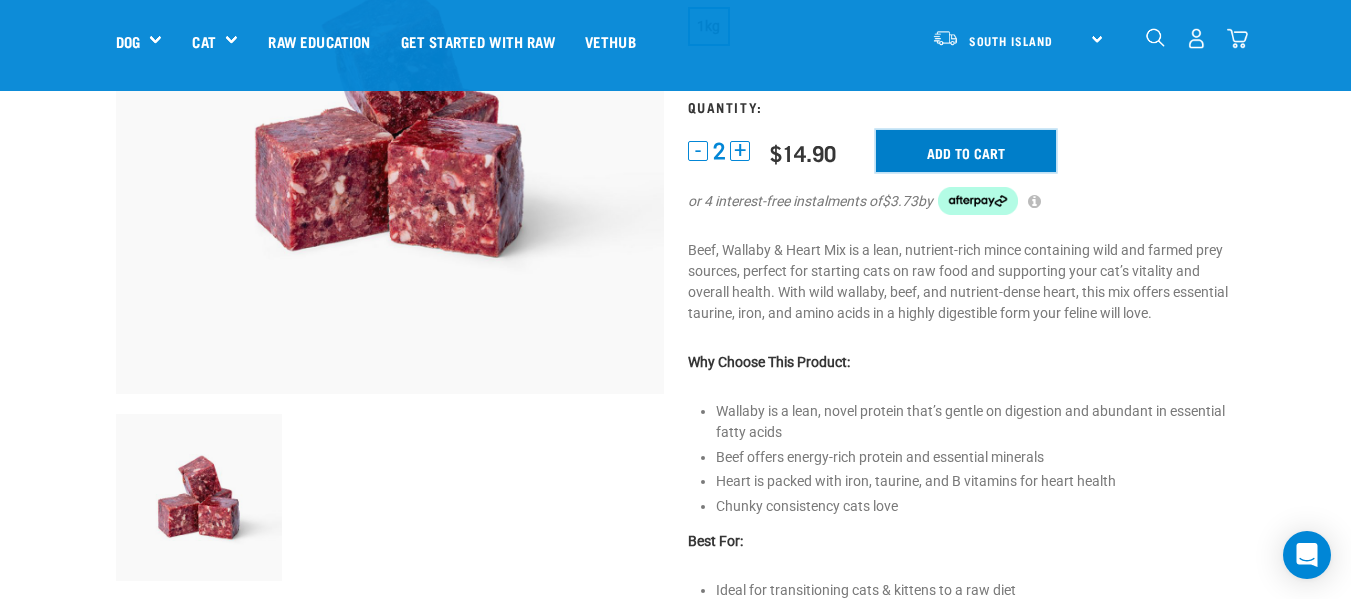 click on "Add to cart" at bounding box center (966, 151) 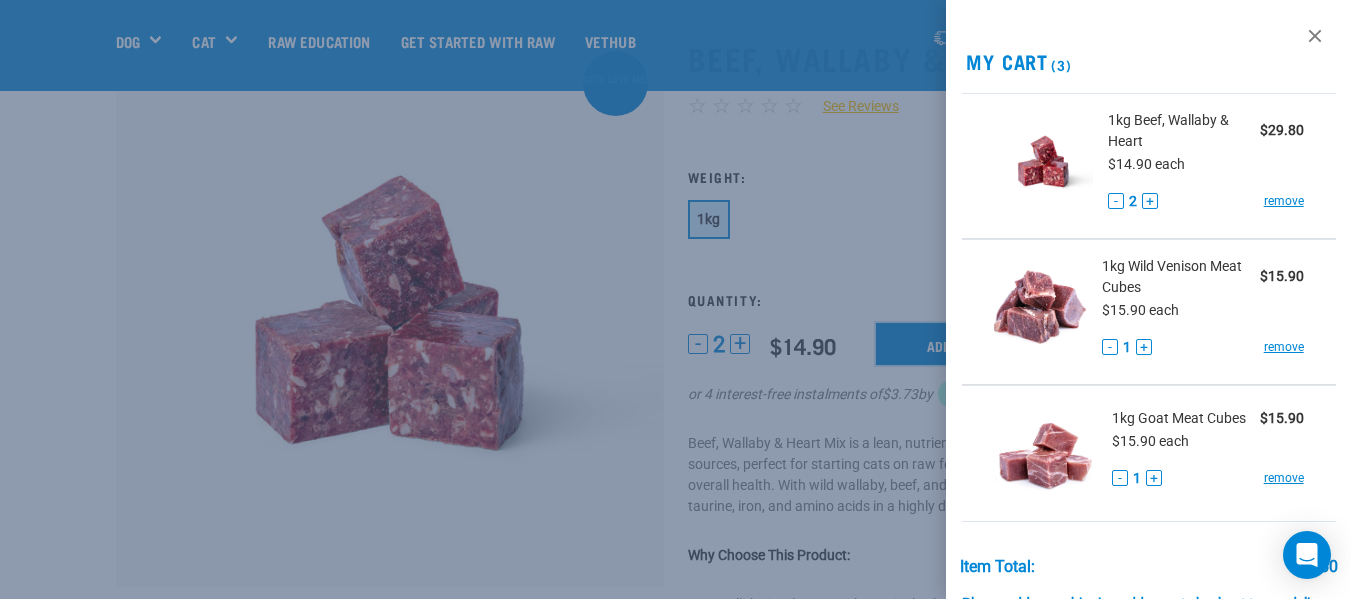 scroll, scrollTop: 100, scrollLeft: 0, axis: vertical 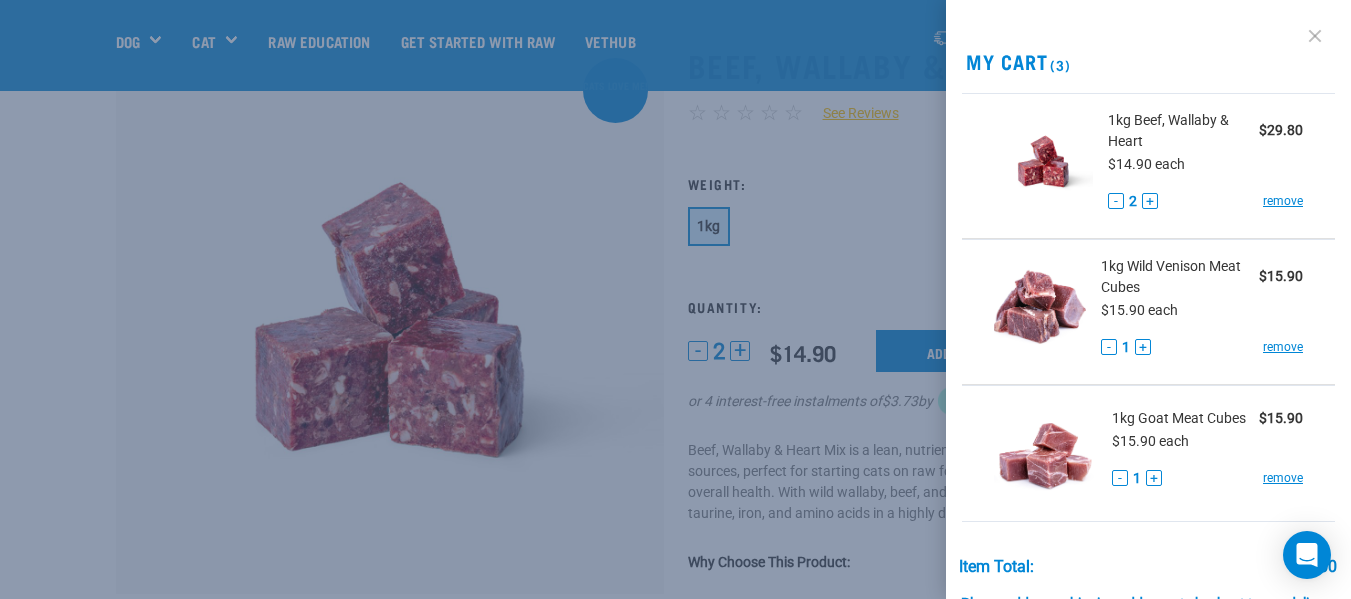 click at bounding box center (1315, 36) 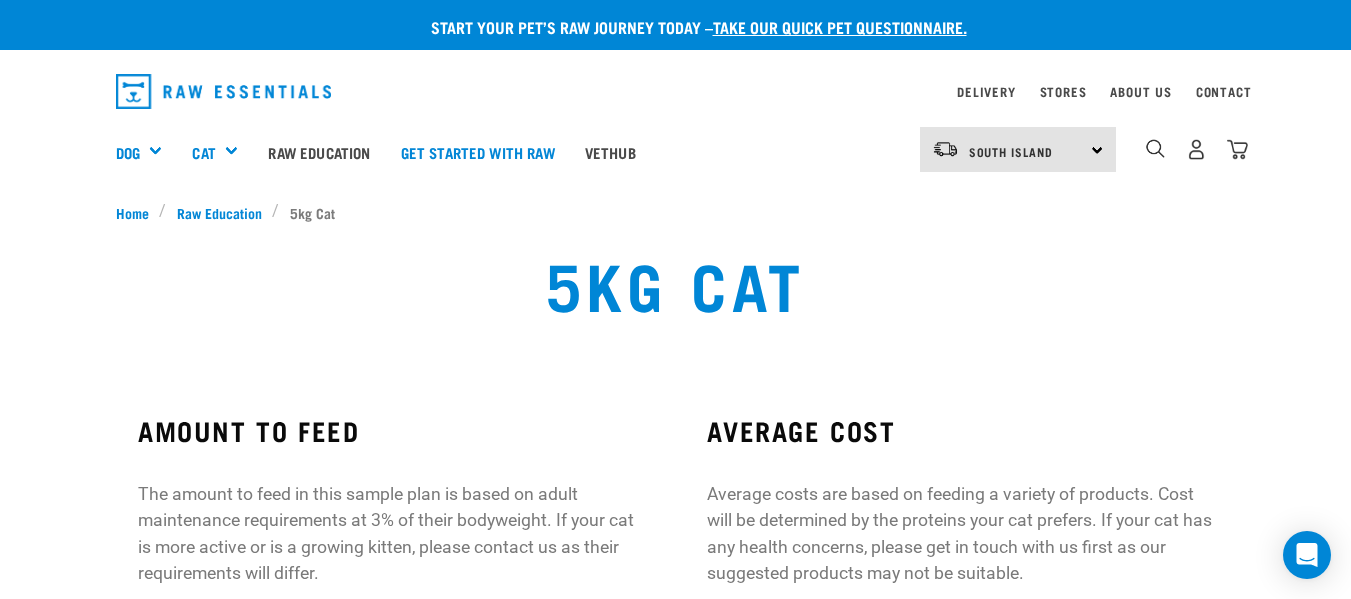 scroll, scrollTop: 842, scrollLeft: 0, axis: vertical 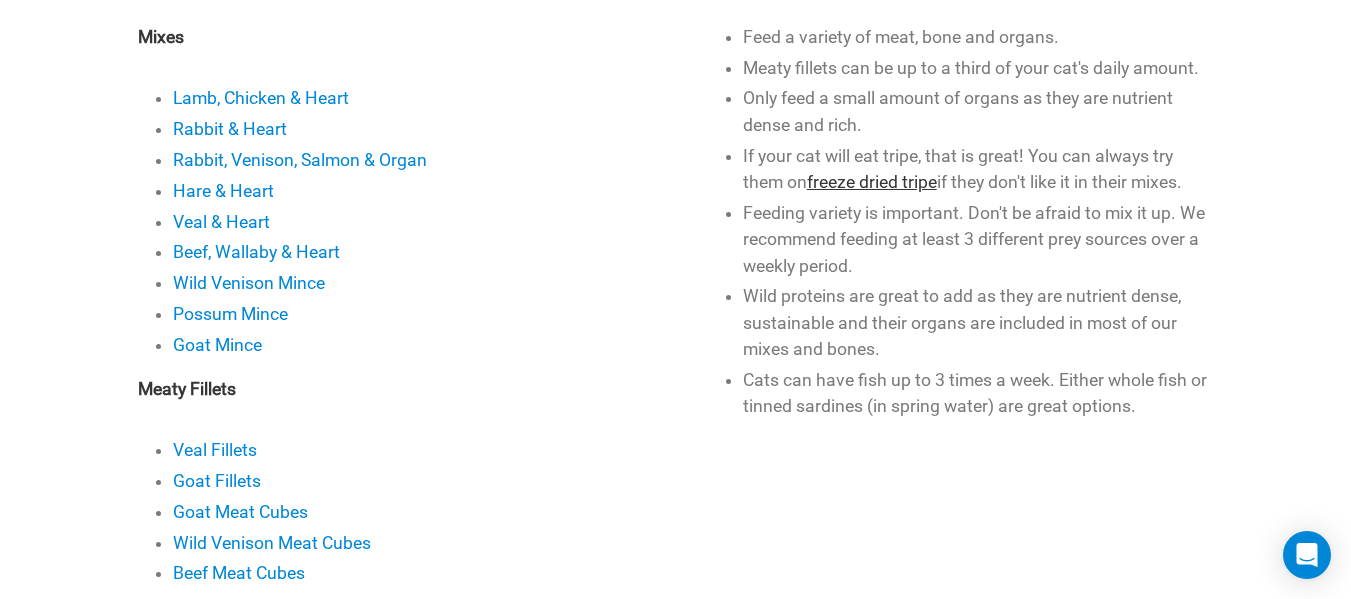 click on "freeze dried tripe" at bounding box center (872, 182) 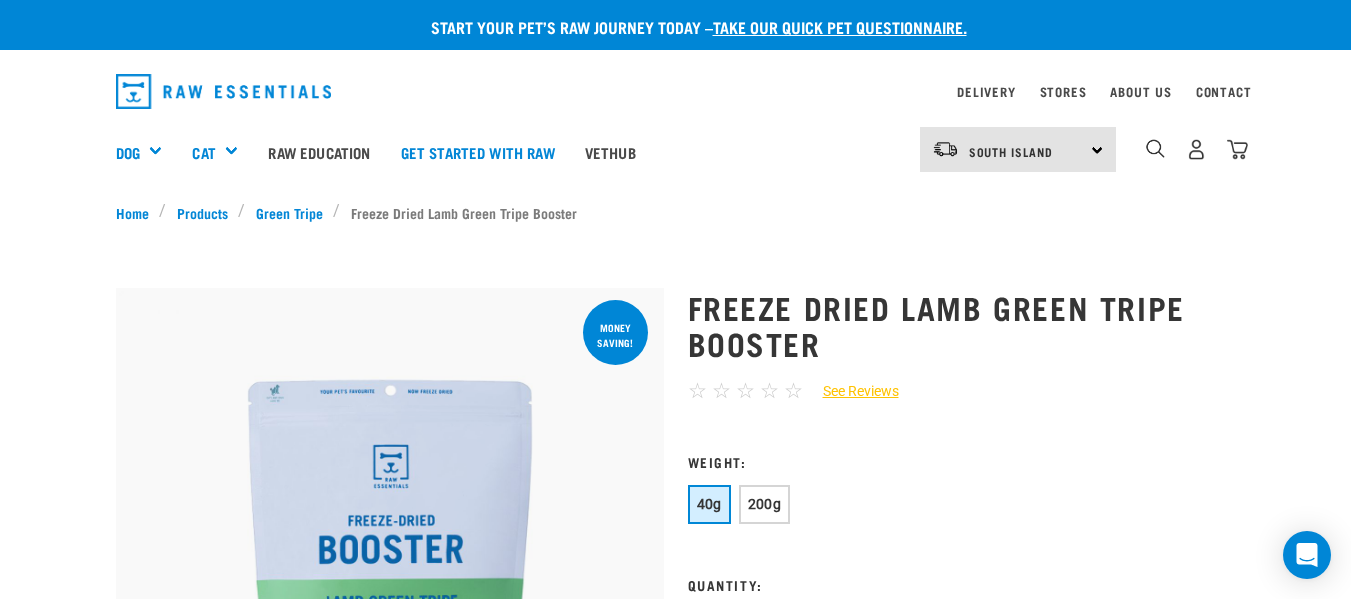 scroll, scrollTop: 0, scrollLeft: 0, axis: both 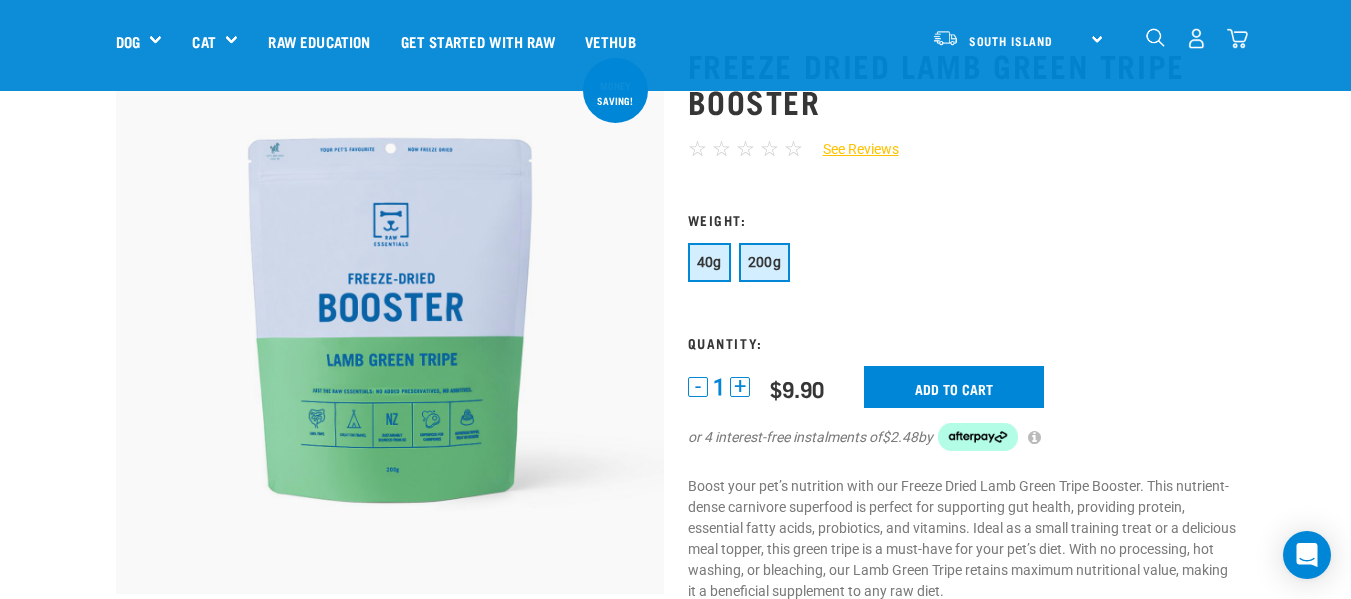 click on "200g" at bounding box center (765, 262) 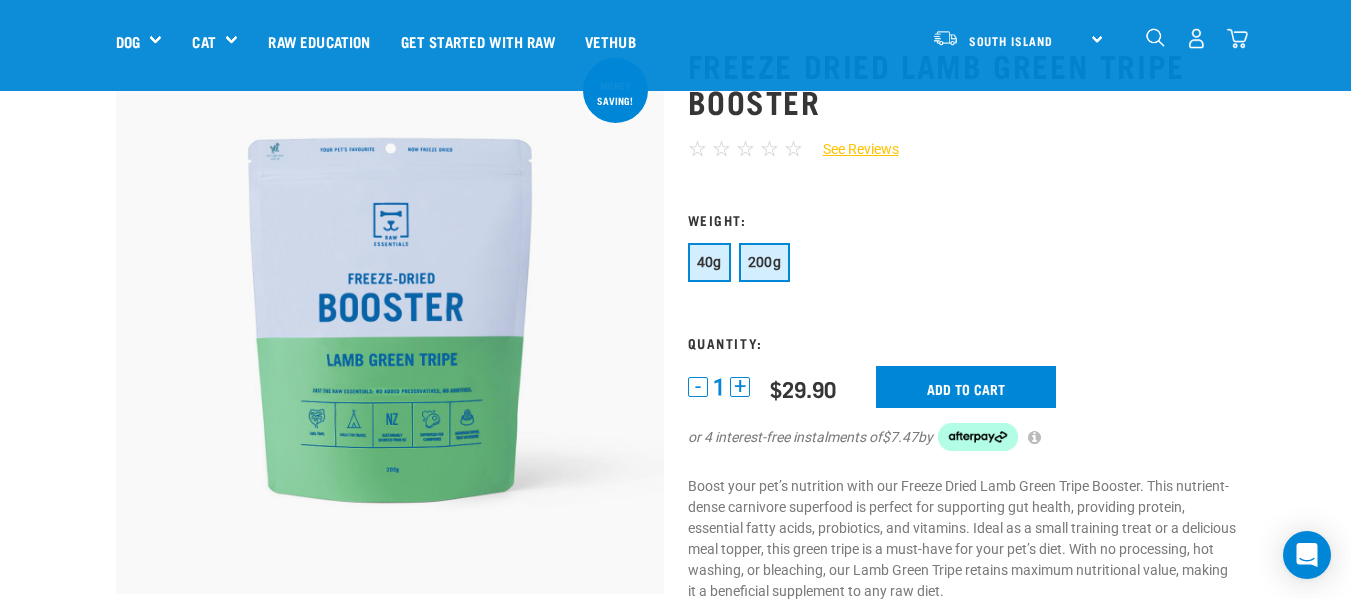 click on "40g" at bounding box center [709, 262] 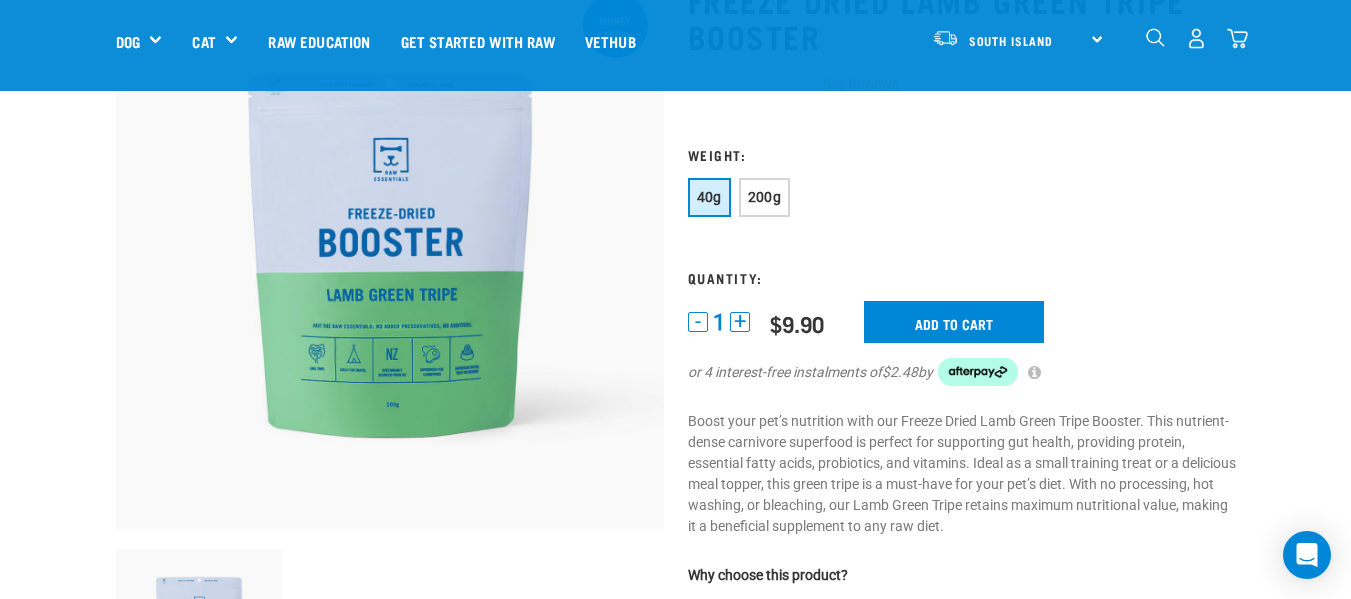 scroll, scrollTop: 200, scrollLeft: 0, axis: vertical 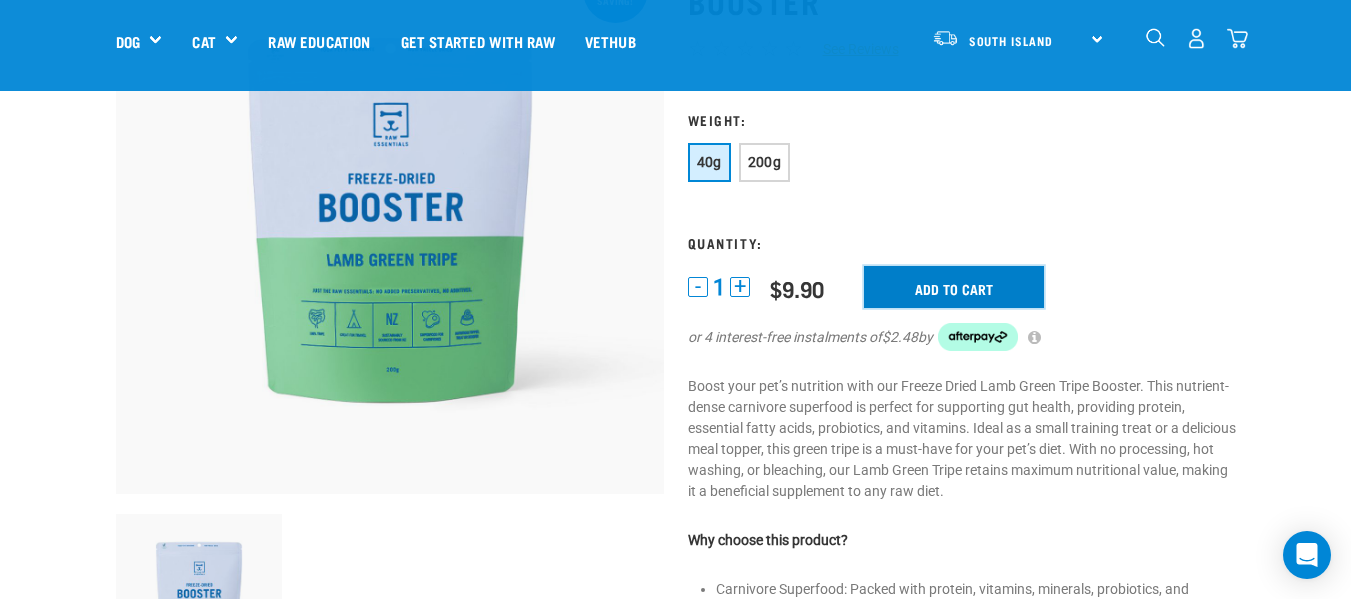 click on "Add to cart" at bounding box center [954, 287] 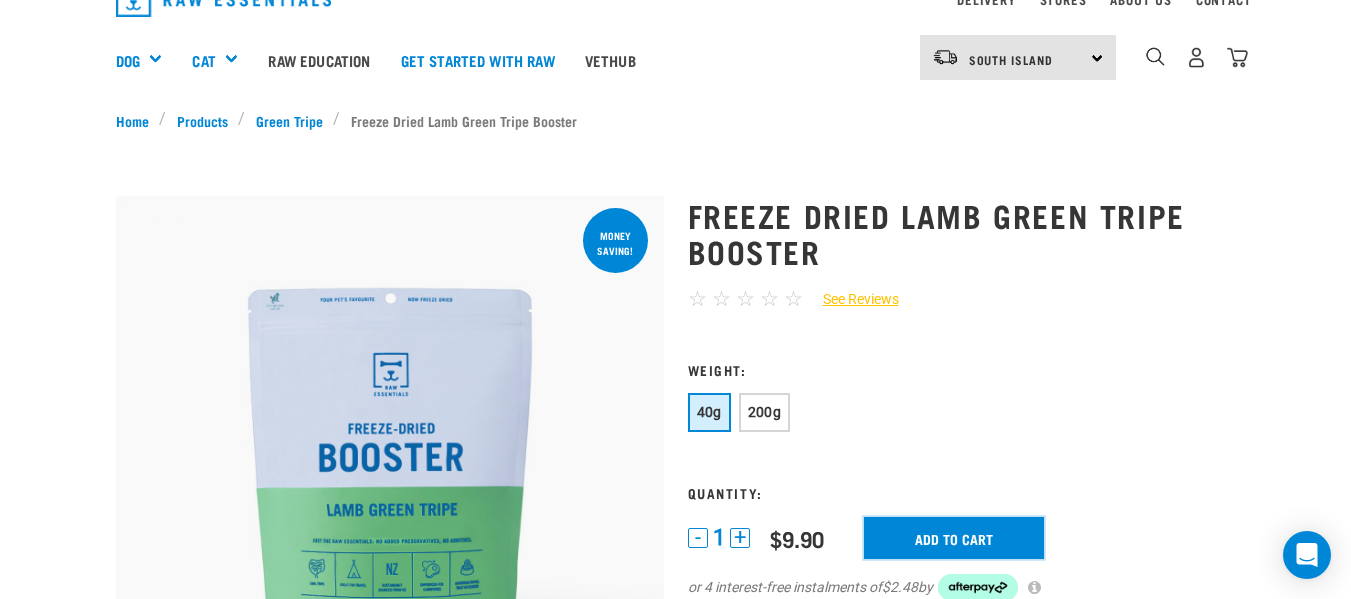 scroll, scrollTop: 0, scrollLeft: 0, axis: both 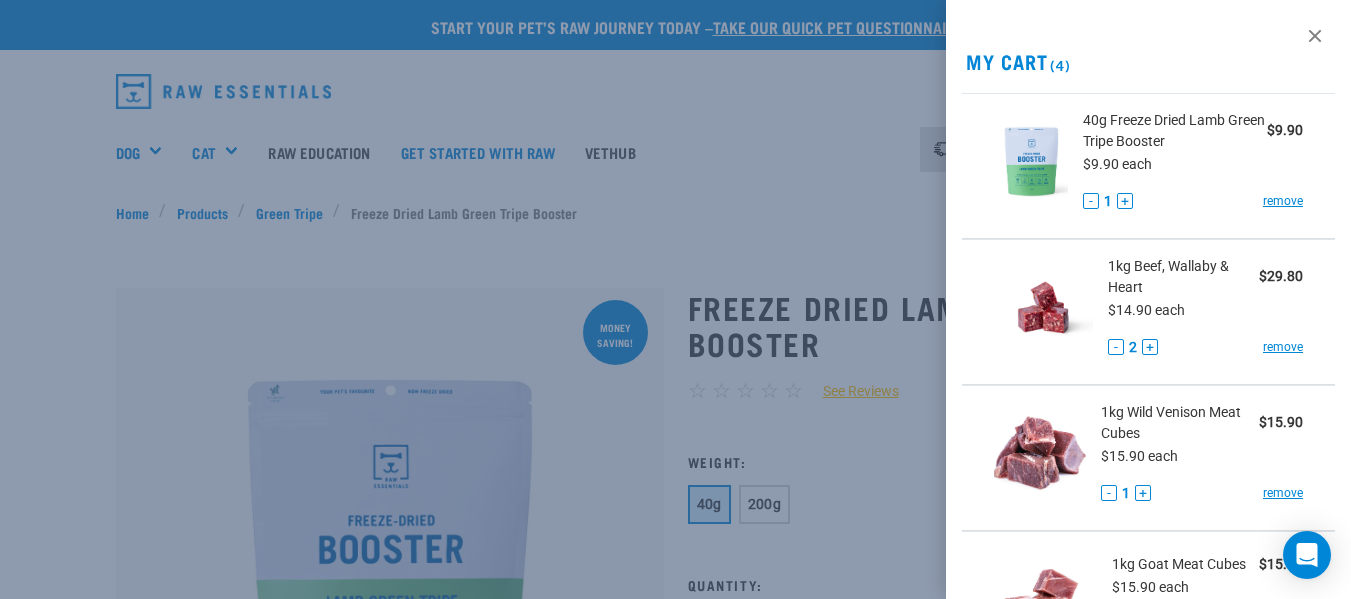 click at bounding box center (675, 299) 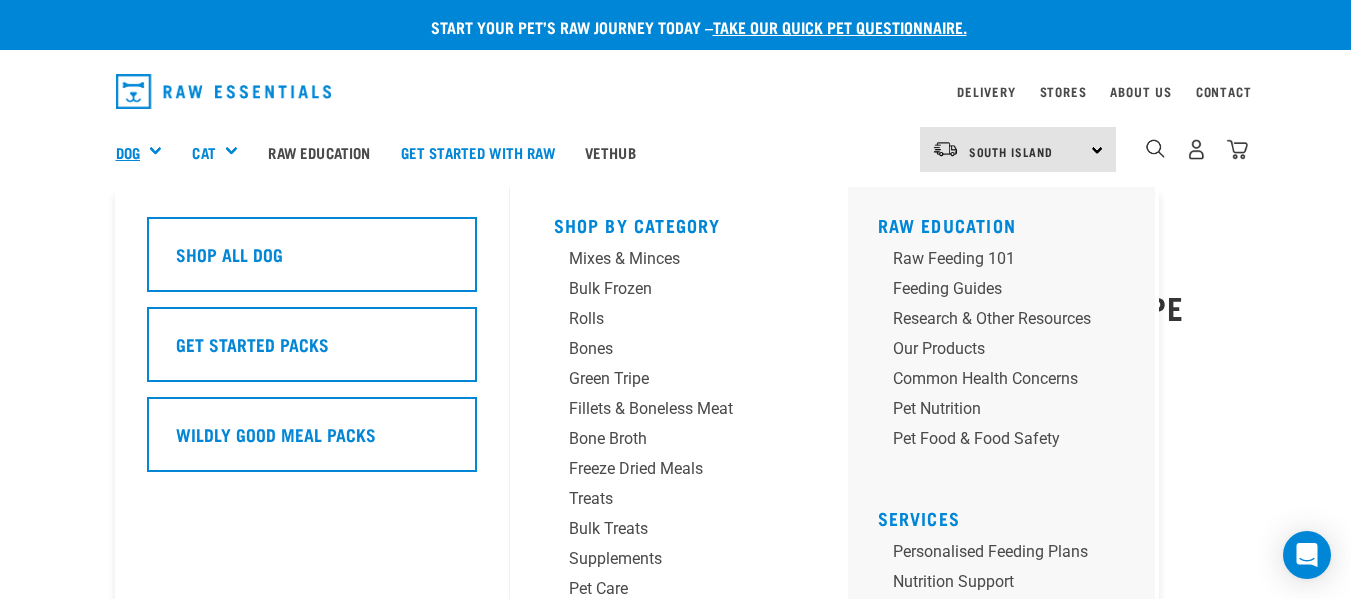 click on "Dog" at bounding box center [128, 152] 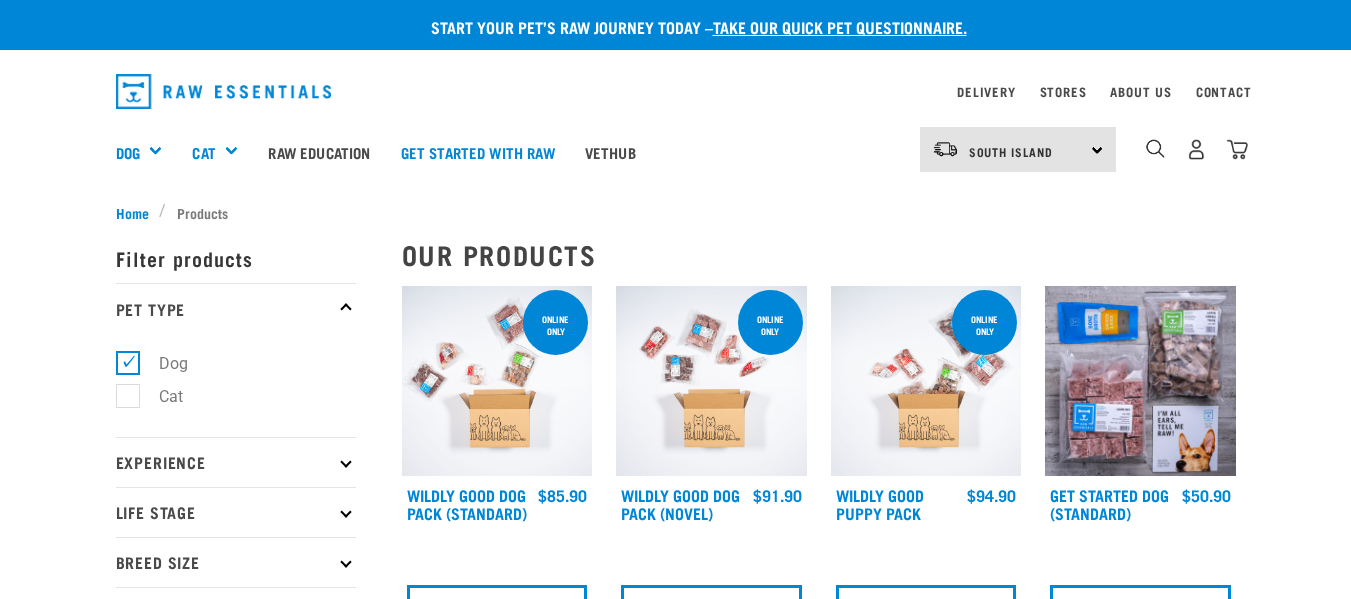 scroll, scrollTop: 0, scrollLeft: 0, axis: both 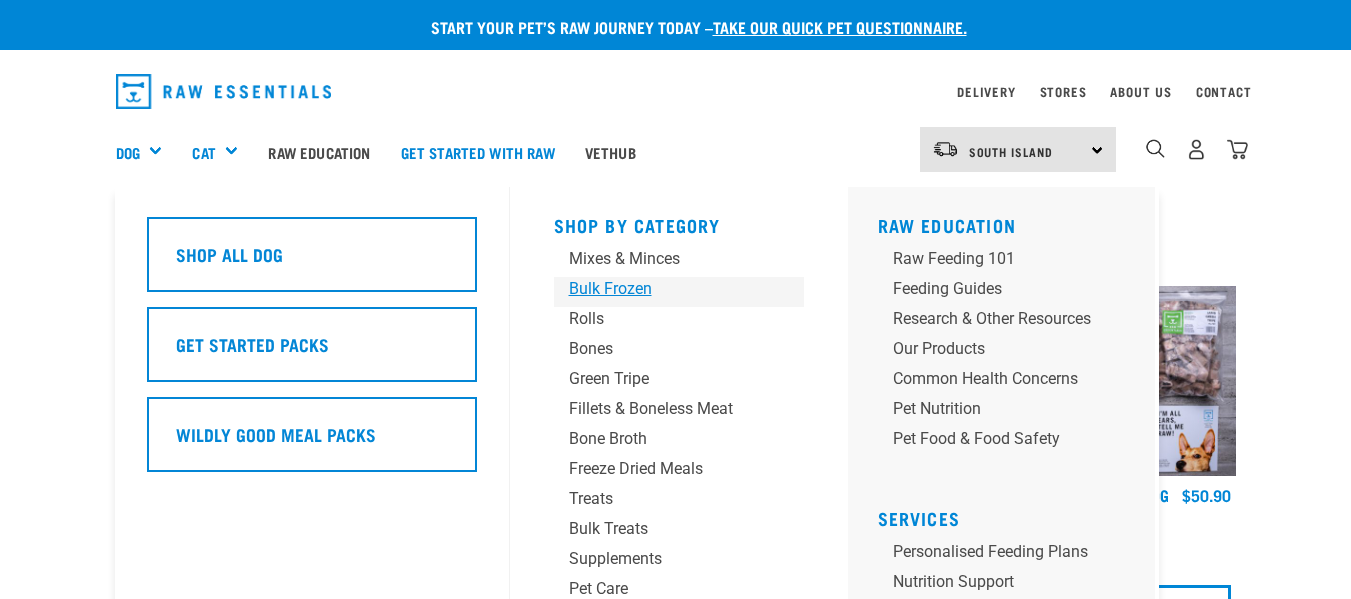 click on "Bulk Frozen" at bounding box center (662, 289) 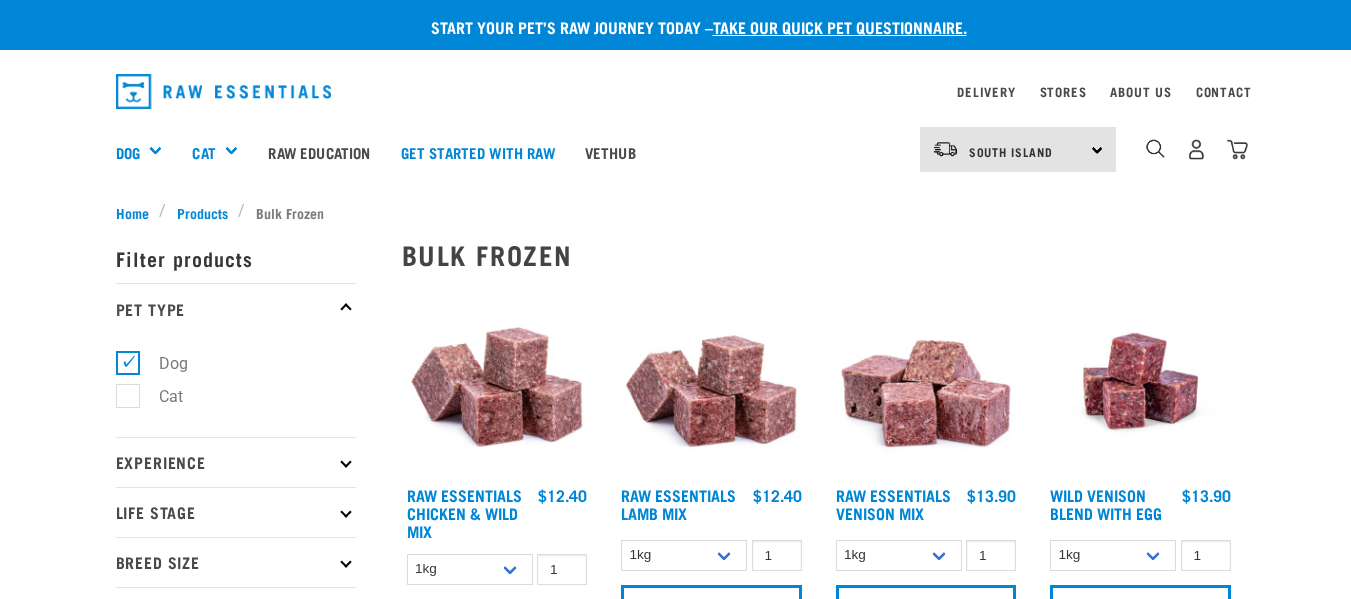 scroll, scrollTop: 0, scrollLeft: 0, axis: both 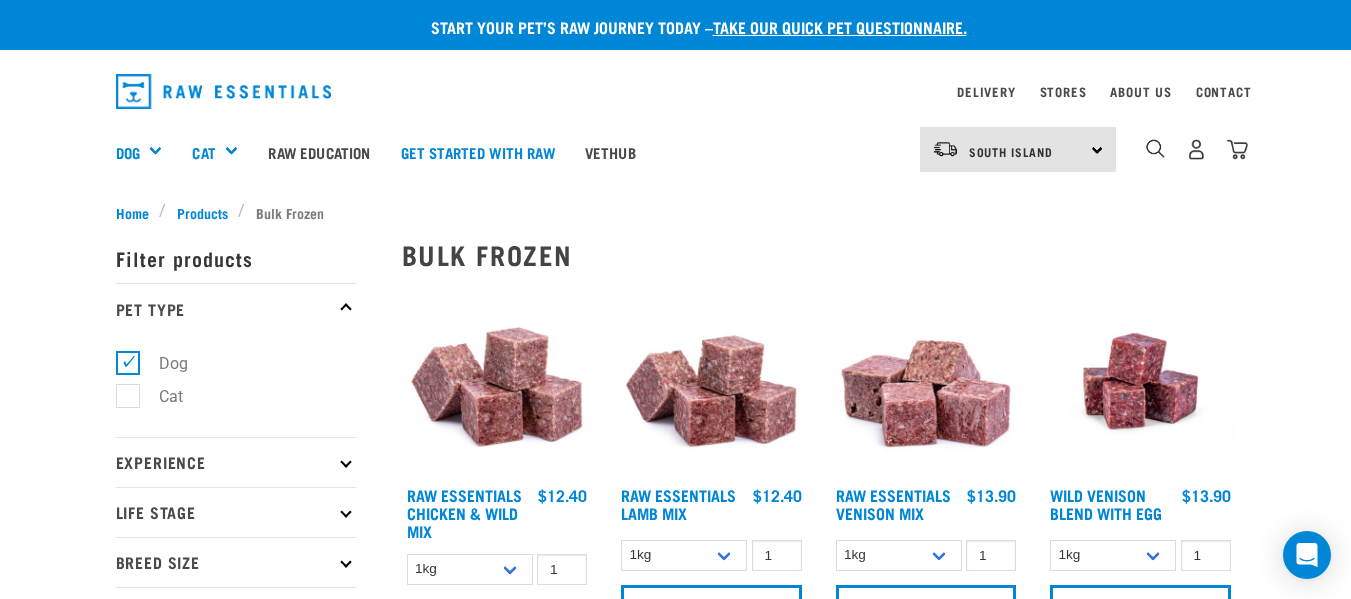 click on "Cat" at bounding box center (159, 396) 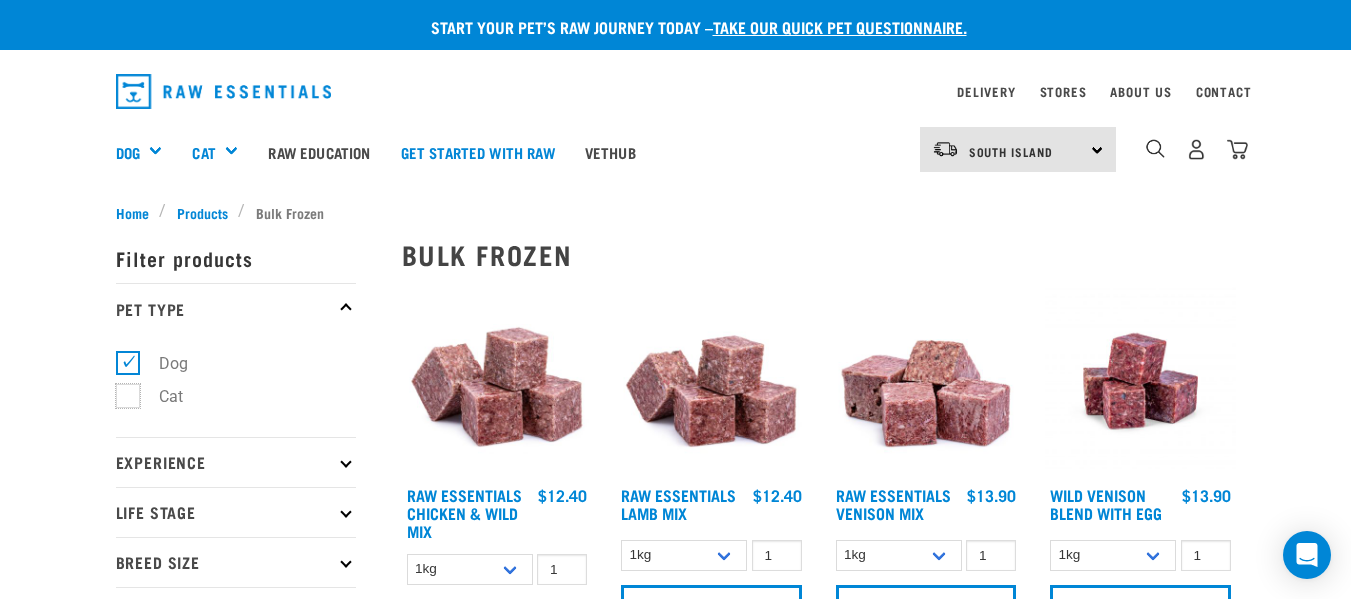 click on "Cat" at bounding box center (122, 392) 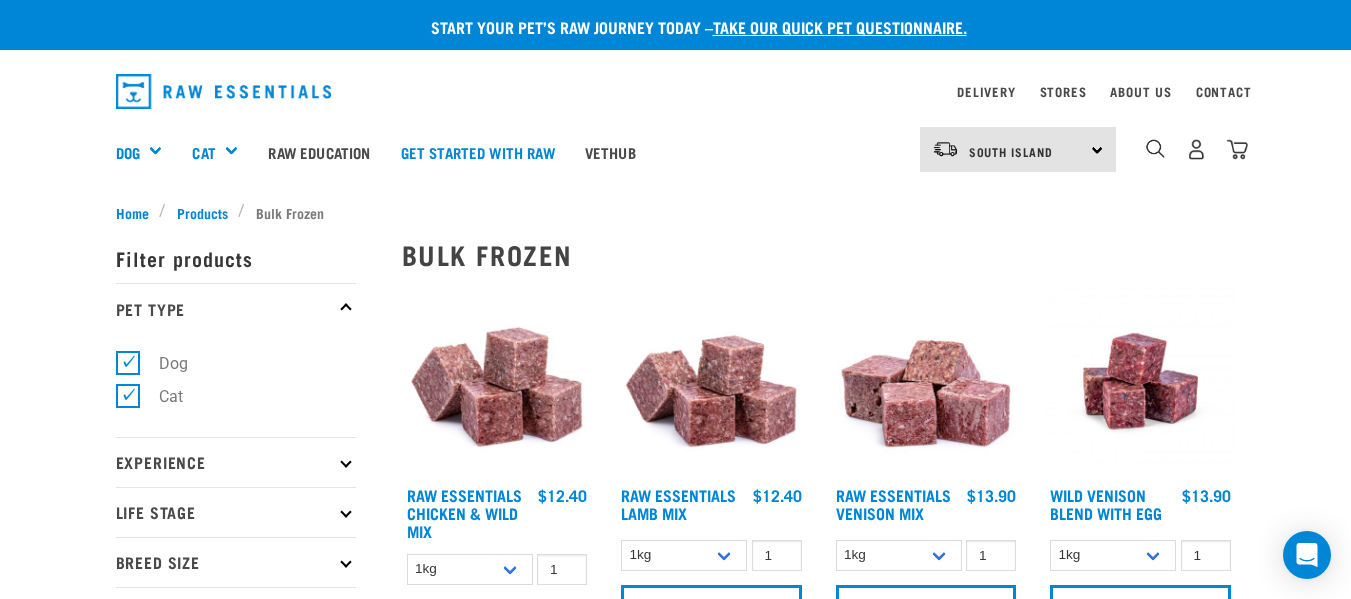 click on "Dog" at bounding box center (161, 363) 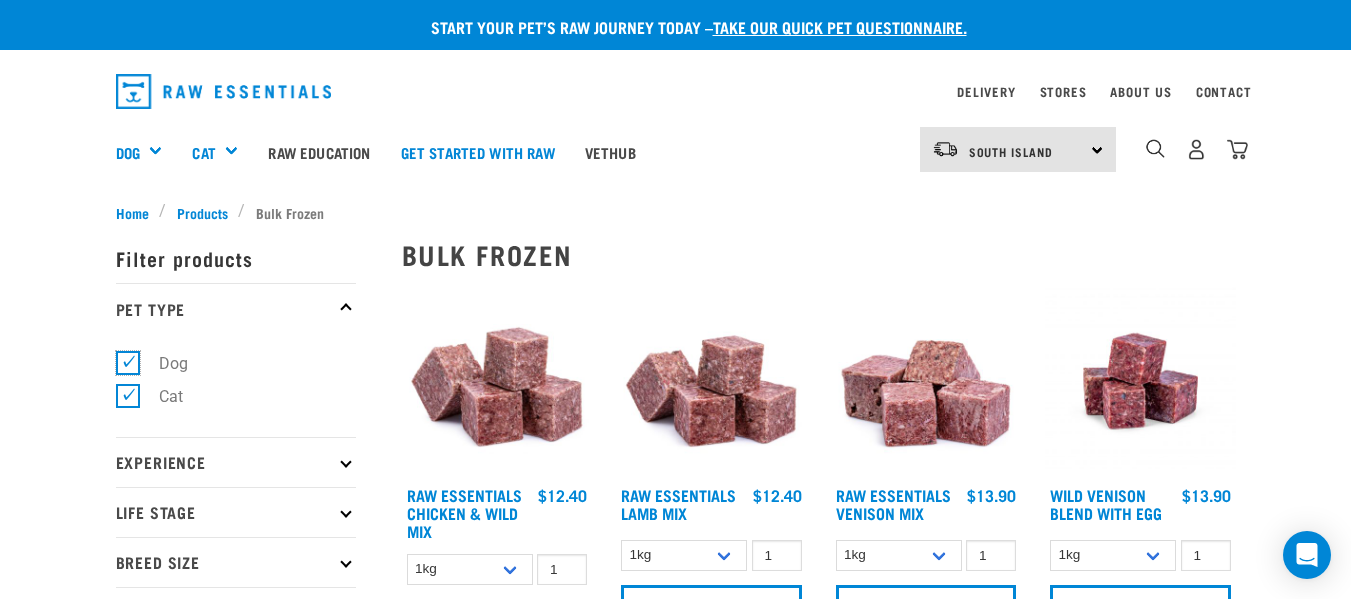 click on "Dog" at bounding box center [122, 359] 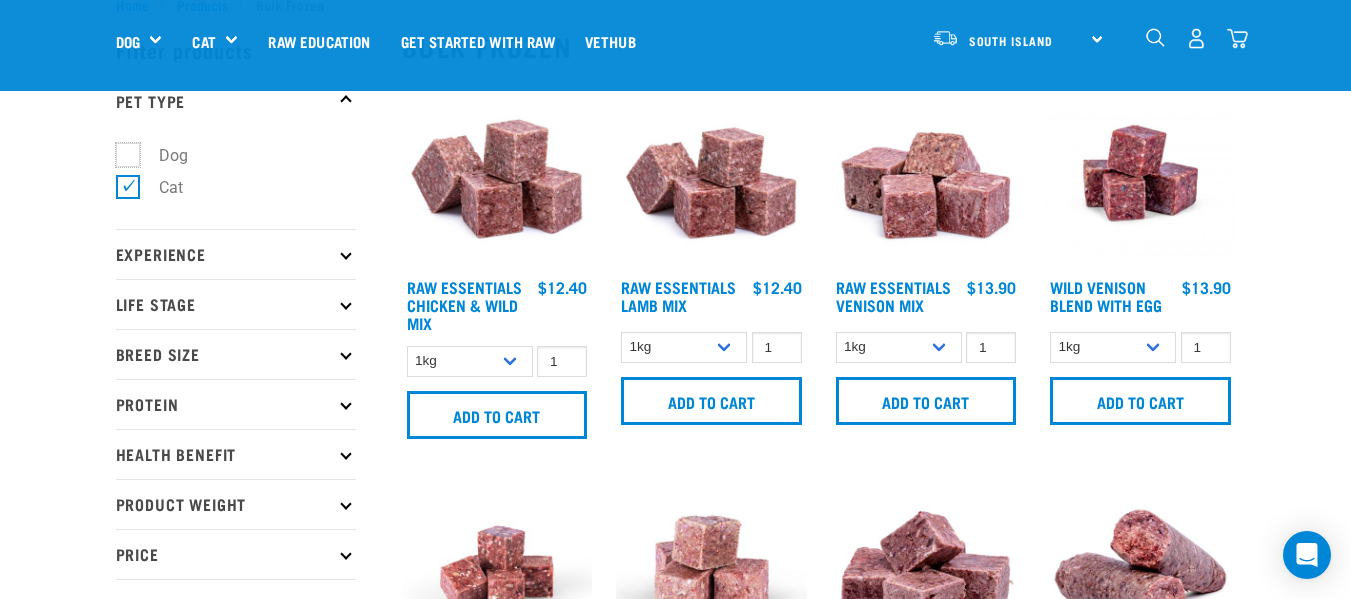scroll, scrollTop: 100, scrollLeft: 0, axis: vertical 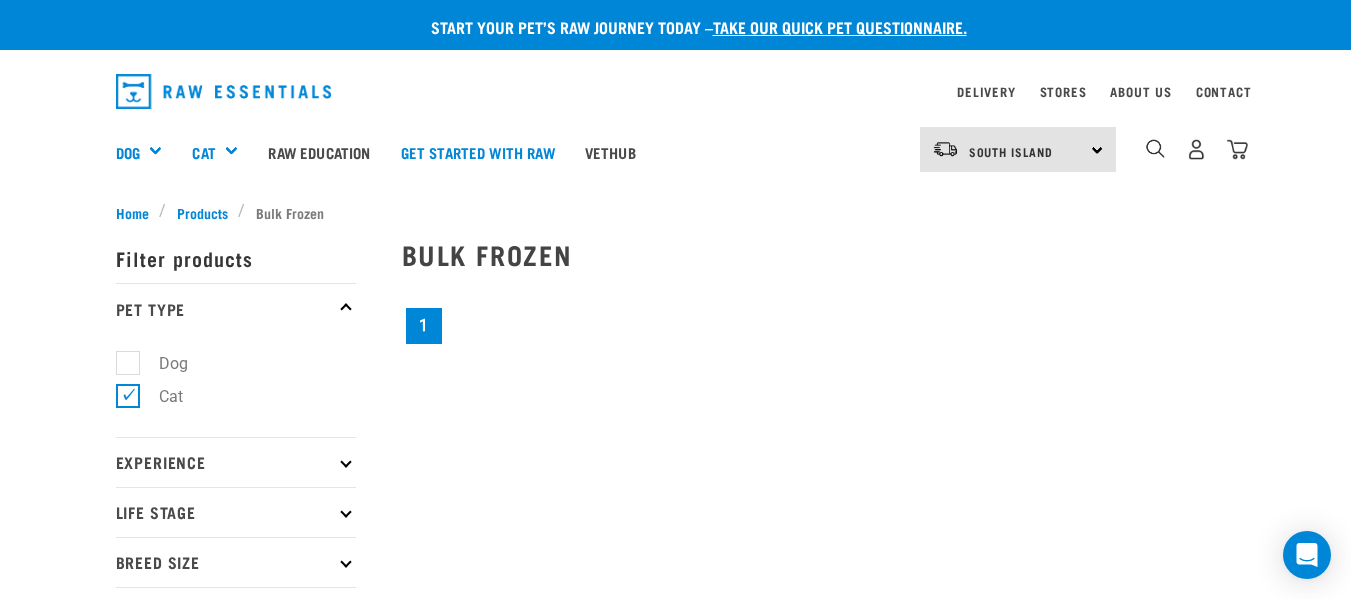 click on "Breed Size" at bounding box center [236, 562] 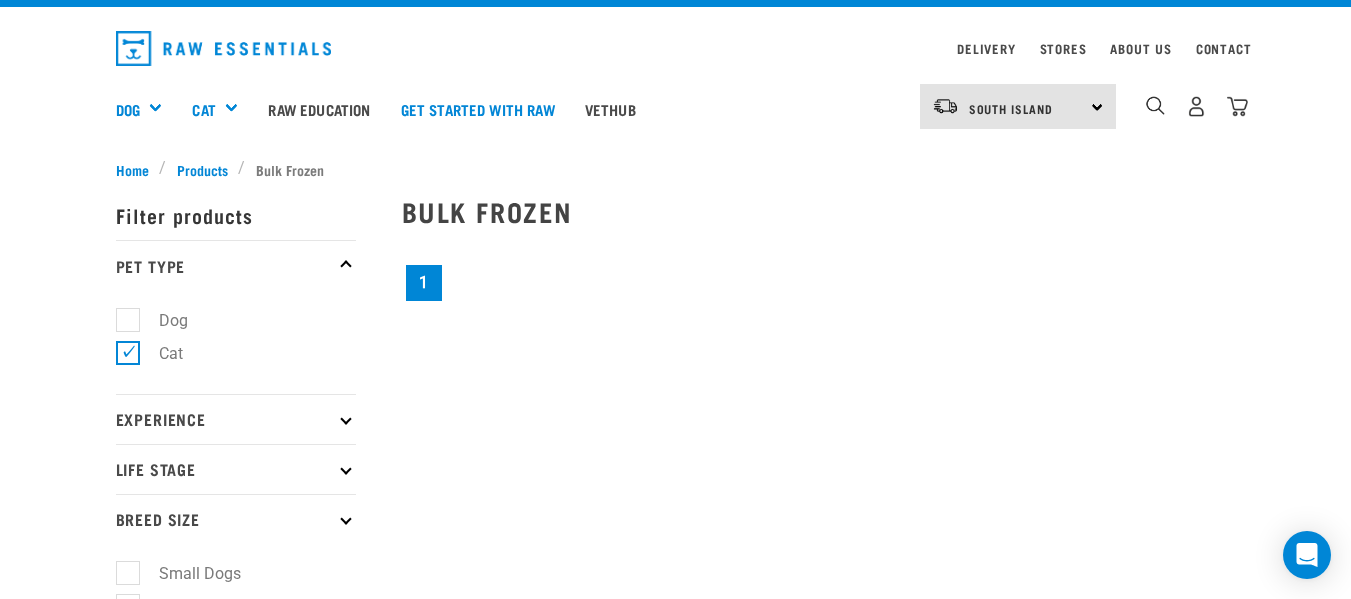 scroll, scrollTop: 0, scrollLeft: 0, axis: both 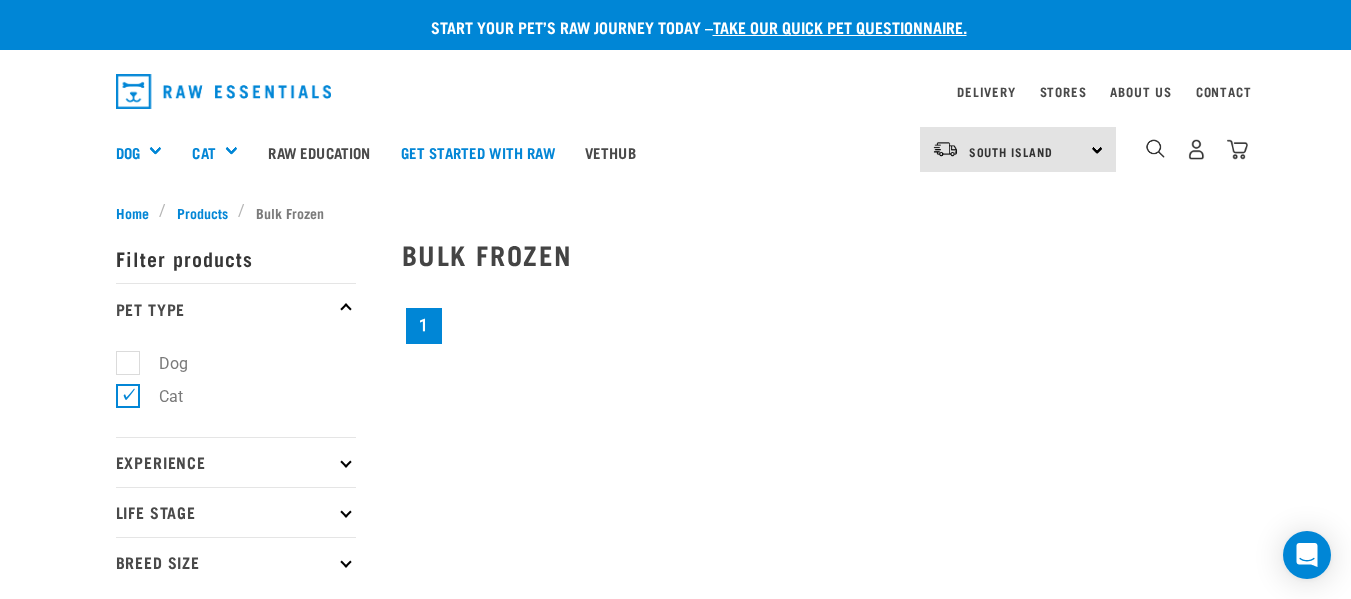 click on "1" at bounding box center [424, 326] 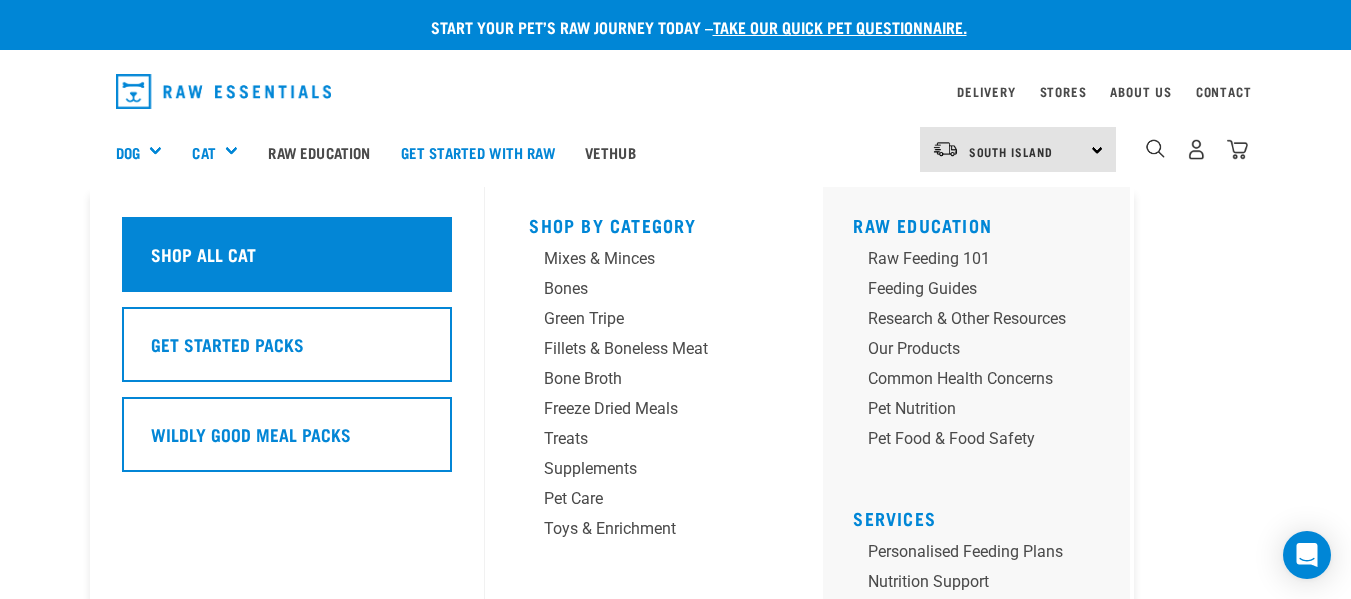 click on "Shop All Cat" at bounding box center [203, 254] 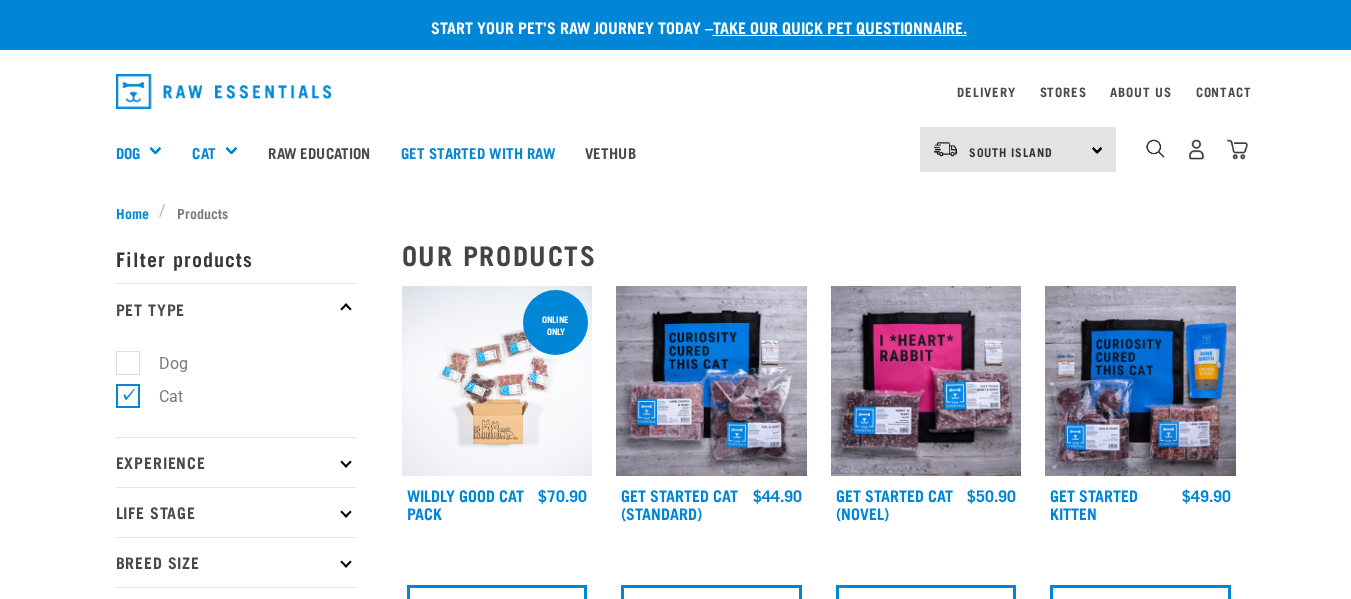 scroll, scrollTop: 0, scrollLeft: 0, axis: both 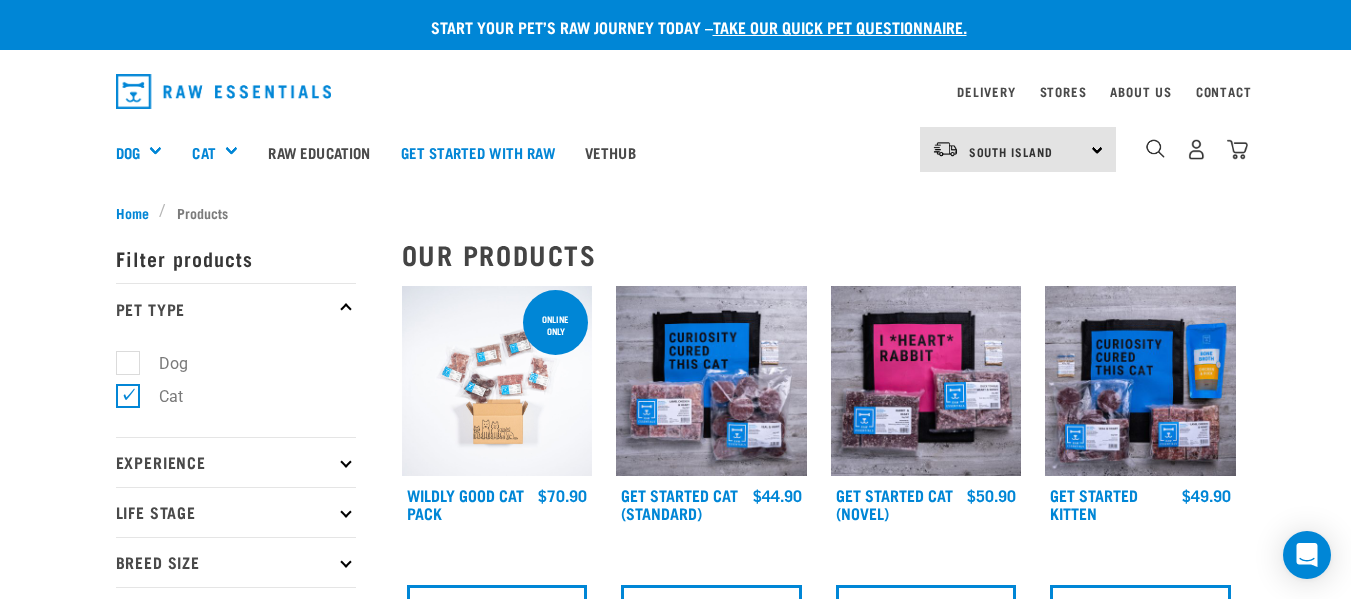 click at bounding box center (497, 381) 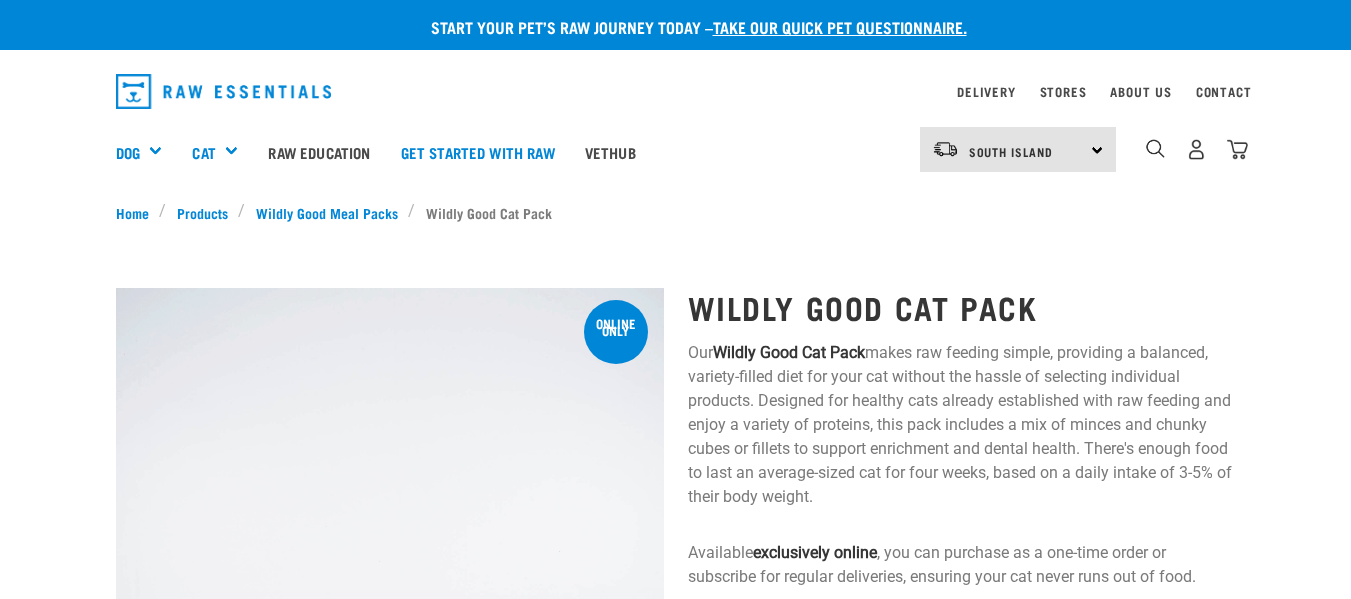 scroll, scrollTop: 0, scrollLeft: 0, axis: both 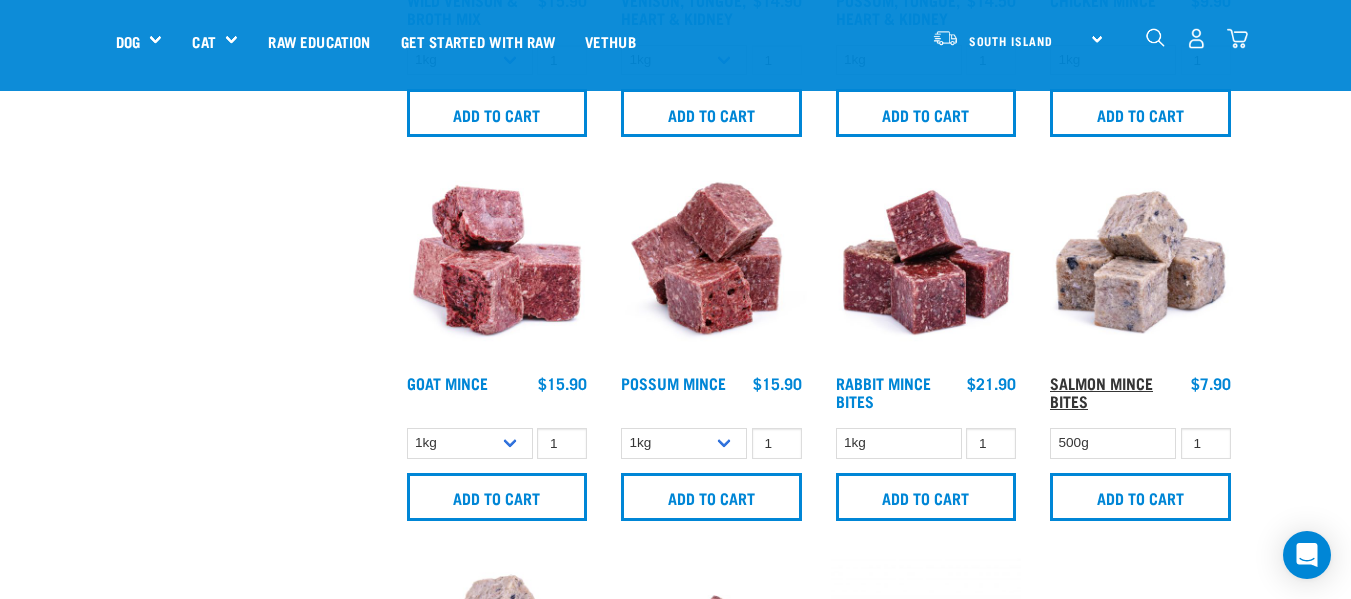 click on "Salmon Mince Bites" at bounding box center (1101, 391) 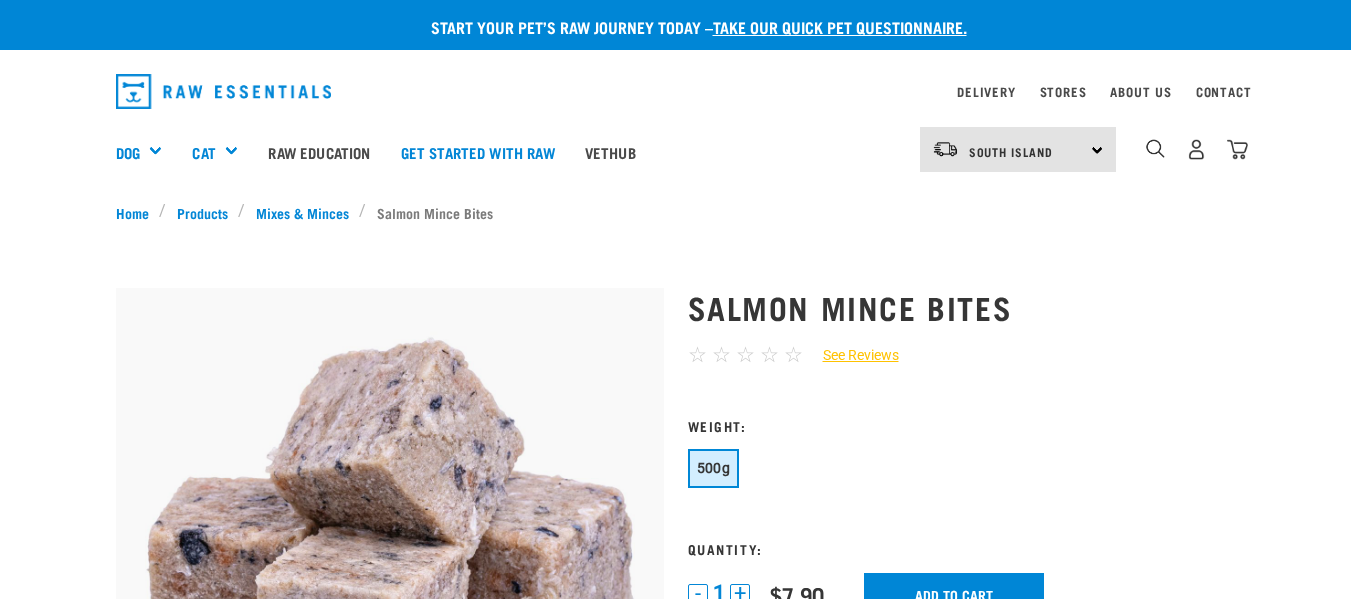 scroll, scrollTop: 0, scrollLeft: 0, axis: both 